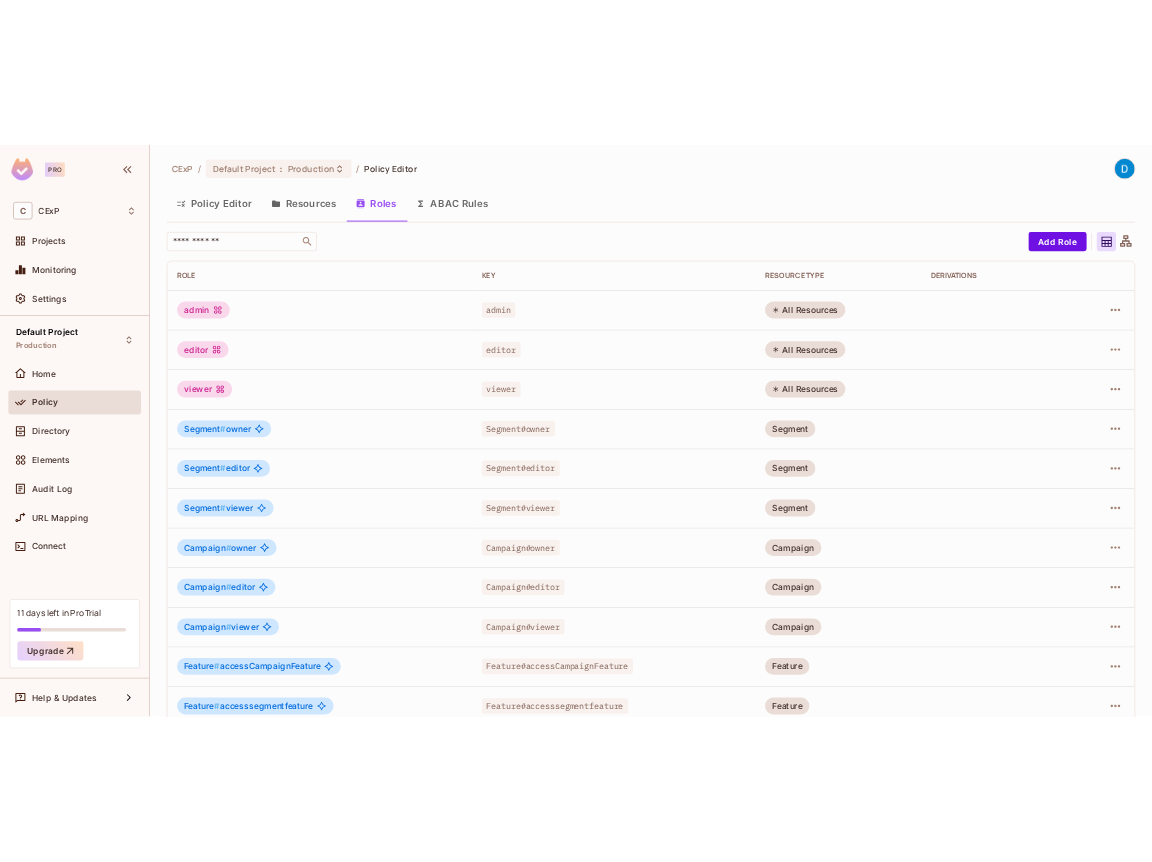 scroll, scrollTop: 0, scrollLeft: 0, axis: both 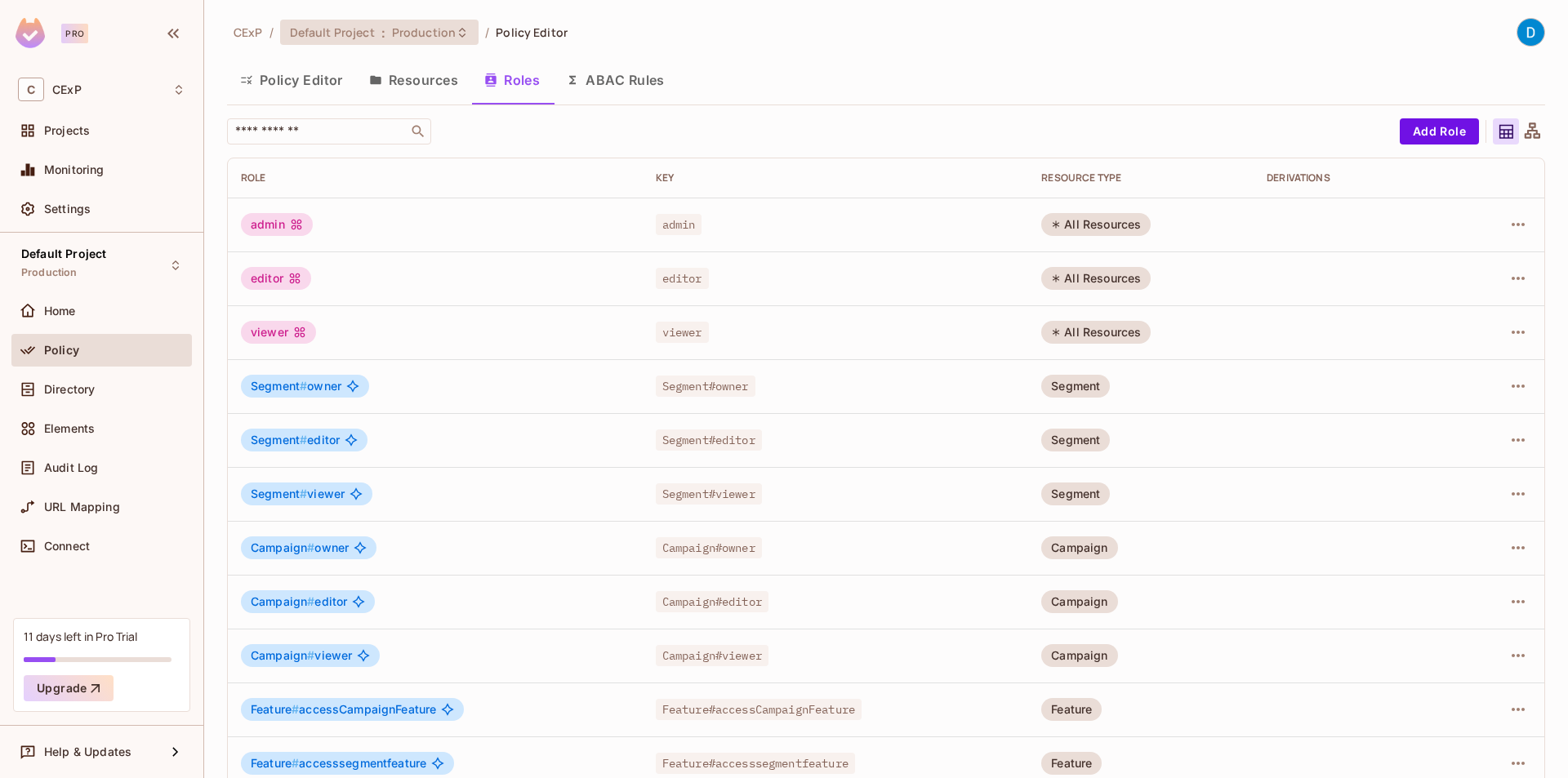 click on "Default Project" at bounding box center [332, 32] 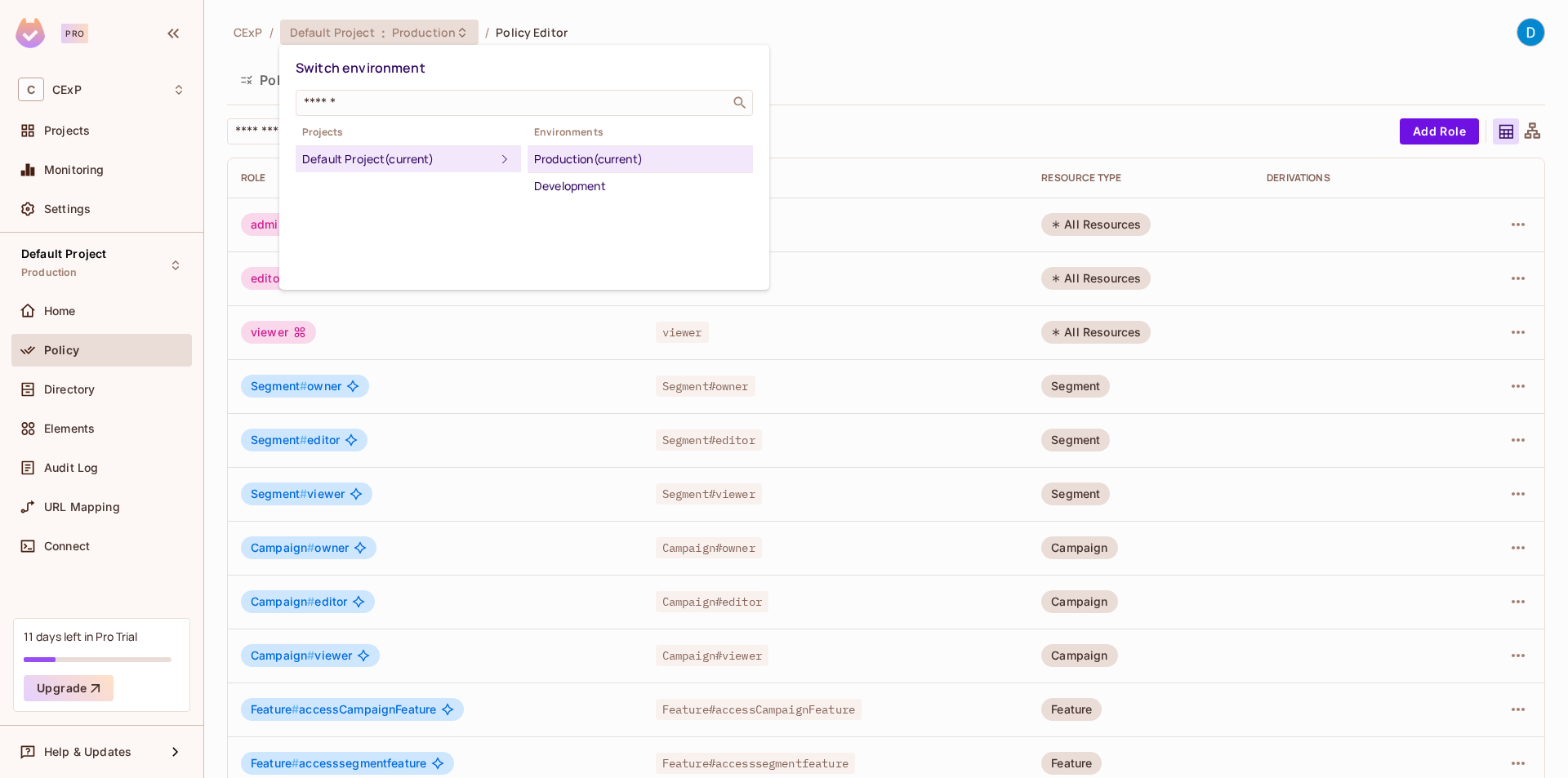 click at bounding box center [784, 389] 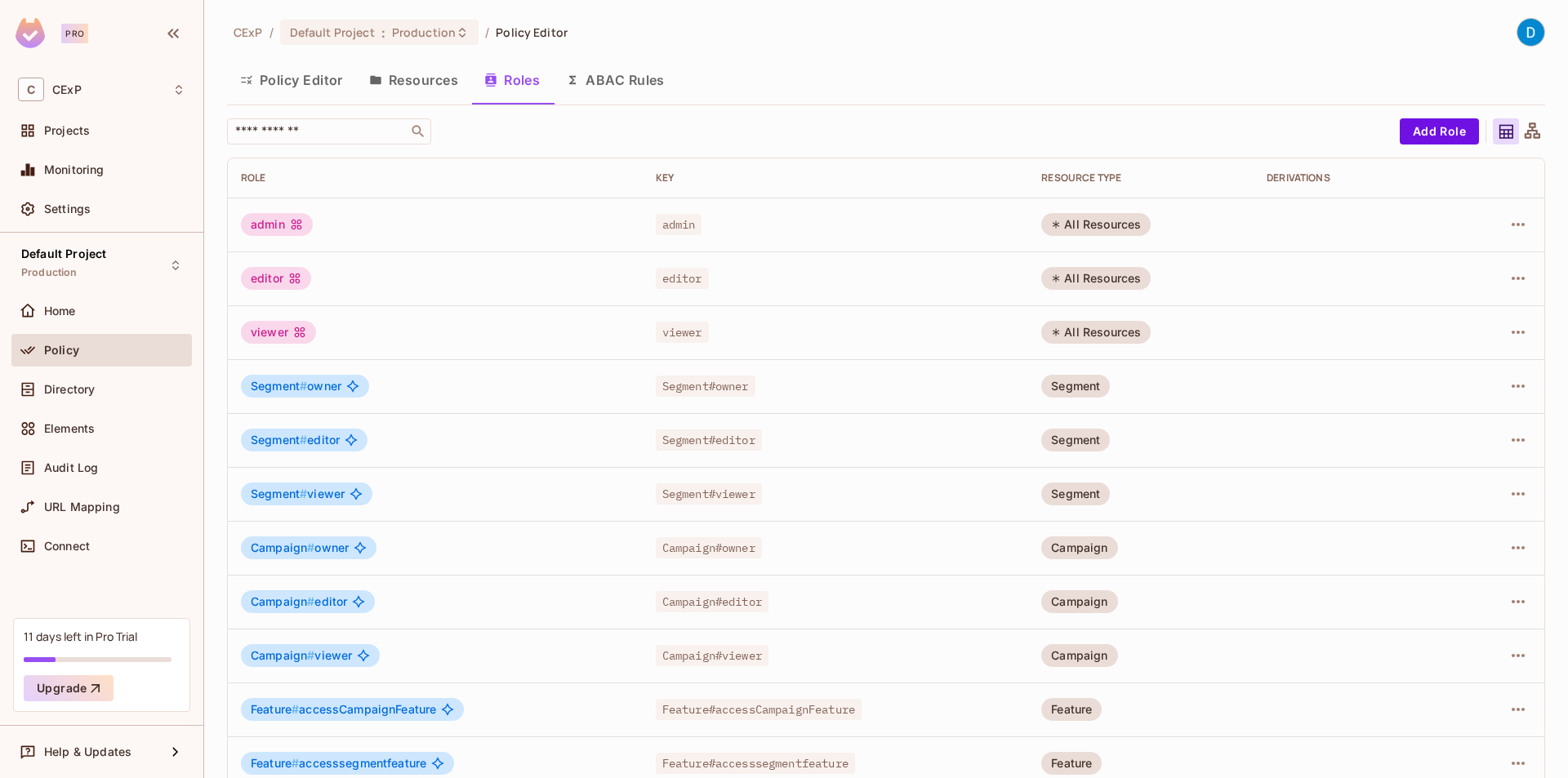 click on "Resources" at bounding box center [413, 80] 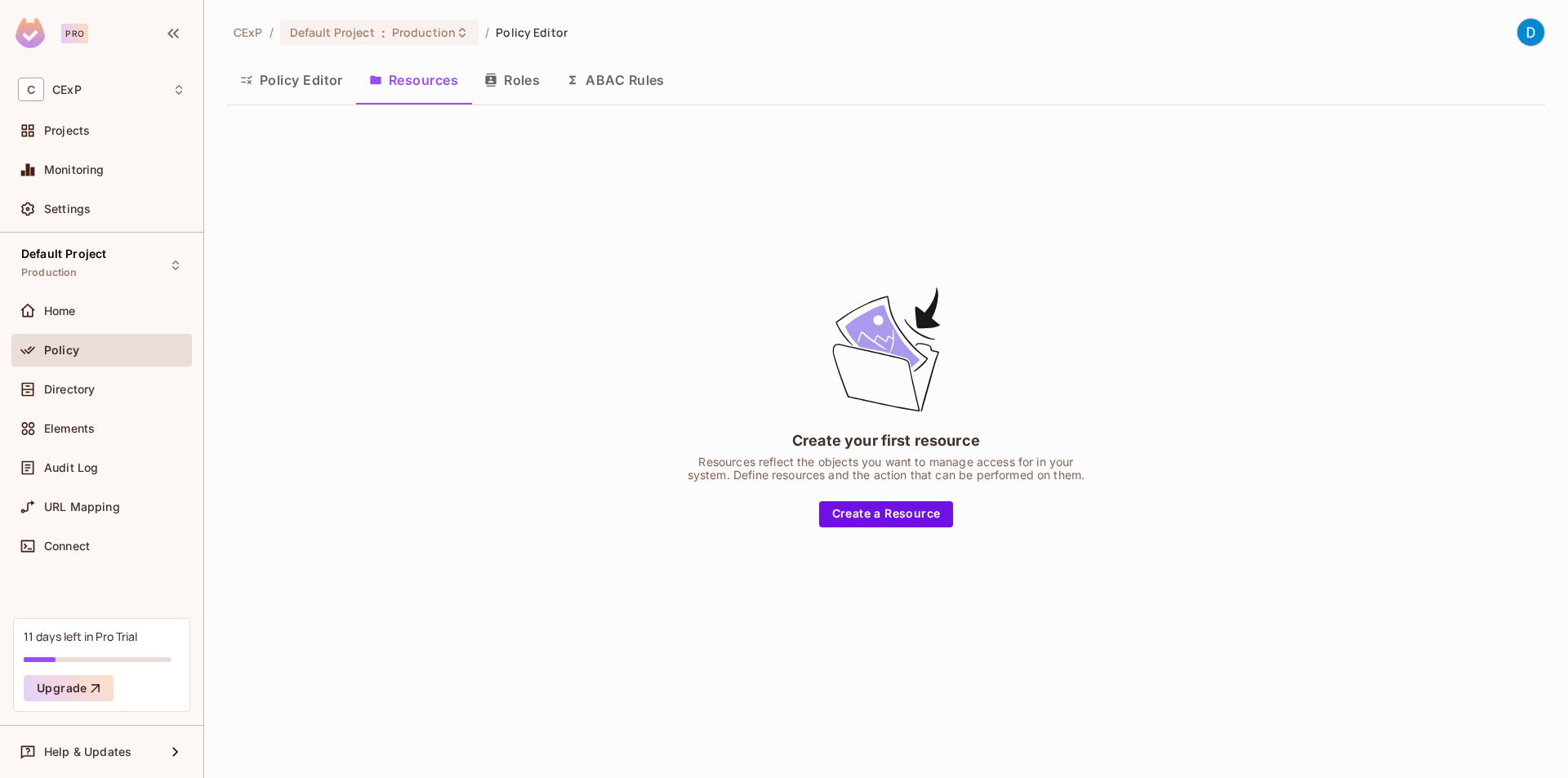 click on "Roles" at bounding box center (512, 80) 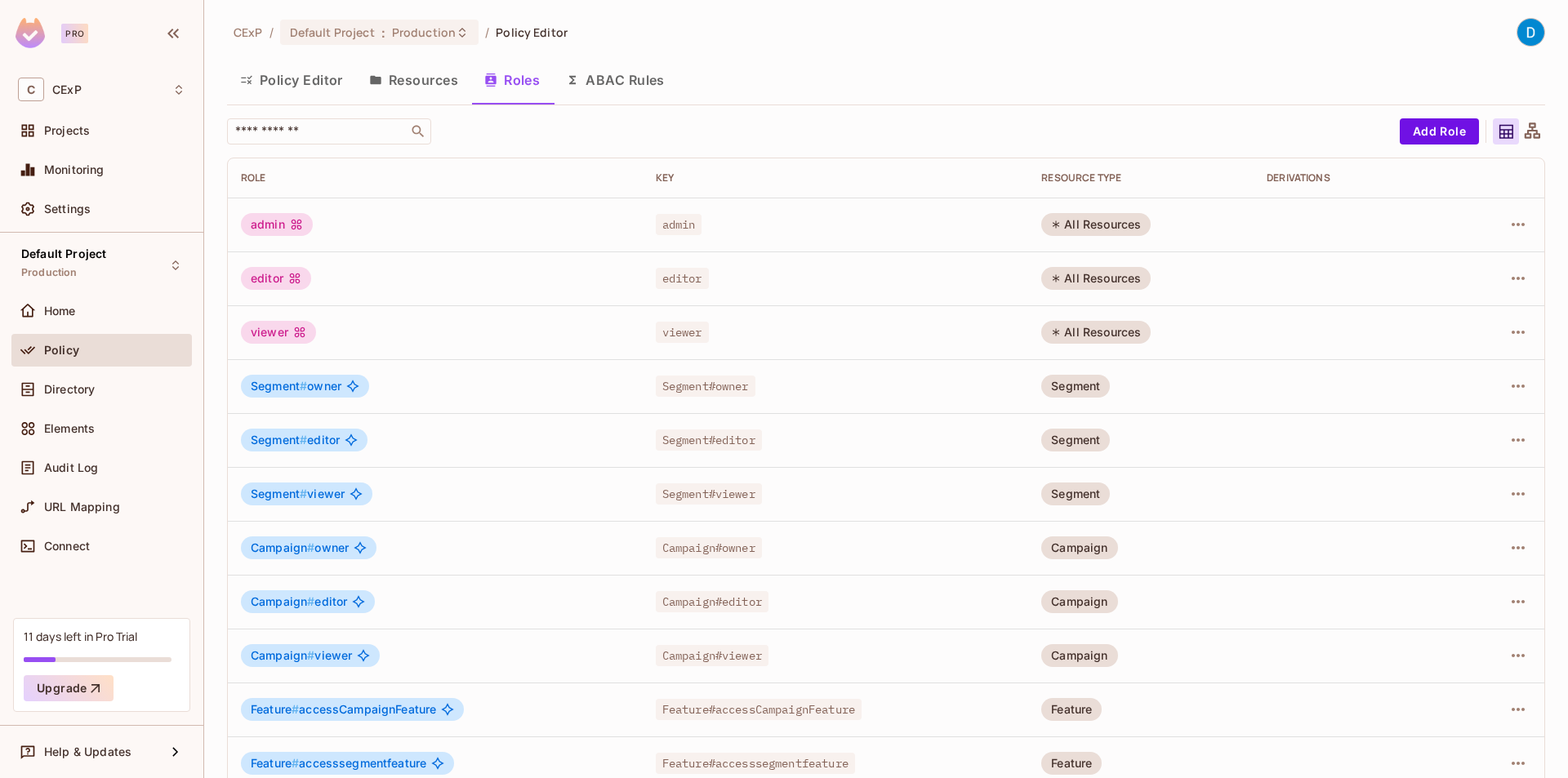 click on "CExP / Default Project : Production / Policy Editor Policy Editor Resources Roles ABAC Rules ​ Add Role Role Key RESOURCE TYPE Derivations admin admin  All Resources editor editor  All Resources viewer viewer  All Resources Segment # owner Segment#owner Segment Segment # editor Segment#editor Segment Segment # viewer Segment#viewer Segment Campaign # owner Campaign#owner Campaign Campaign # editor Campaign#editor Campaign Campaign # viewer Campaign#viewer Campaign Feature # accessCampaignFeature Feature#accessCampaignFeature Feature Feature # accesssegmentfeature Feature#accesssegmentfeature Feature Team # tenantadmin Team#tenantadmin Team Team # admin Team#admin Team Tenant # admin Tenant#admin Tenant 1 Role Tenant # CExPAdmin Tenant#CExPAdmin Tenant 1 - 15  of   15   items 1 15  / page ** ​" at bounding box center [886, 389] 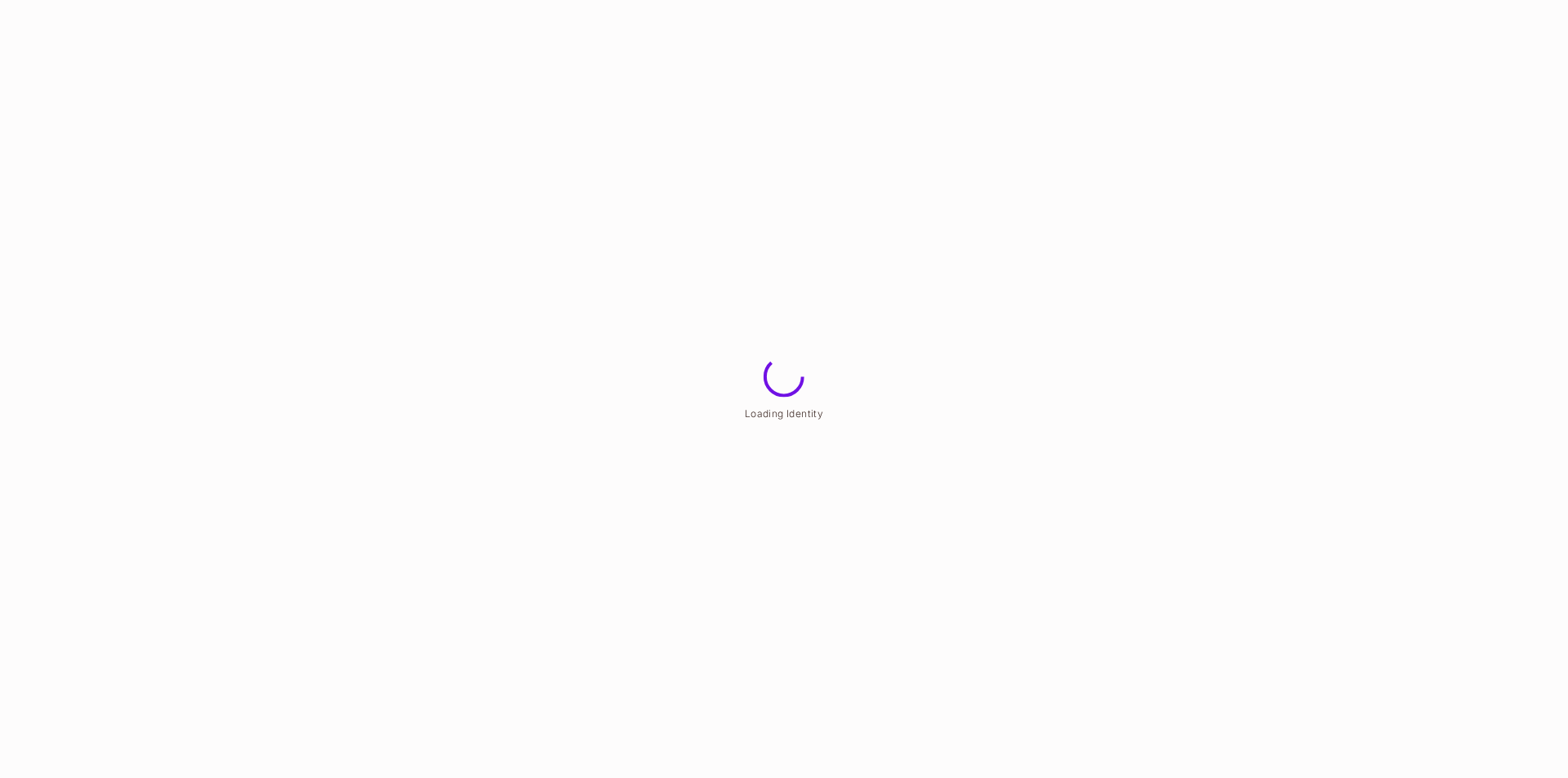scroll, scrollTop: 0, scrollLeft: 0, axis: both 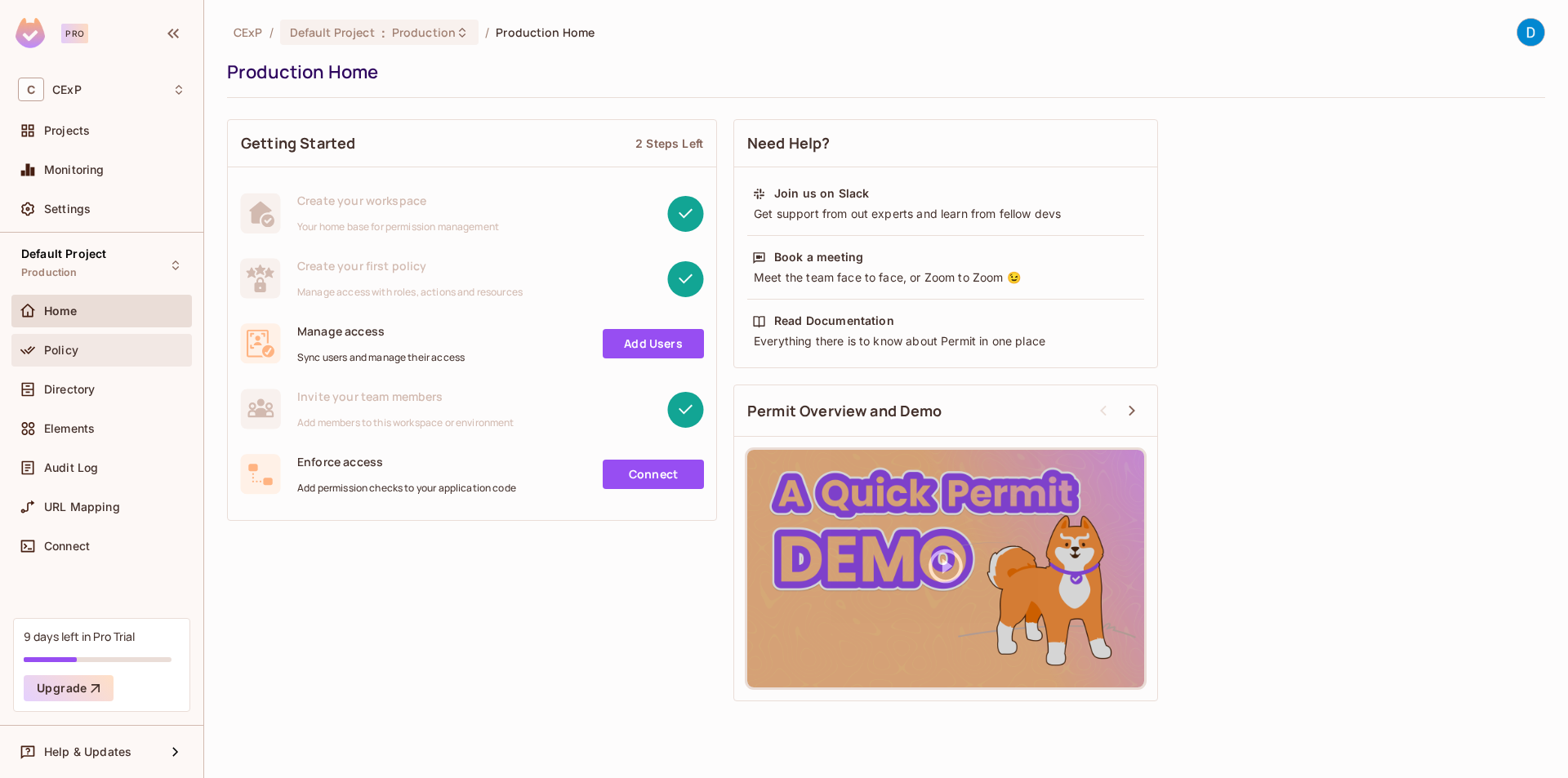 click on "Policy" at bounding box center (61, 350) 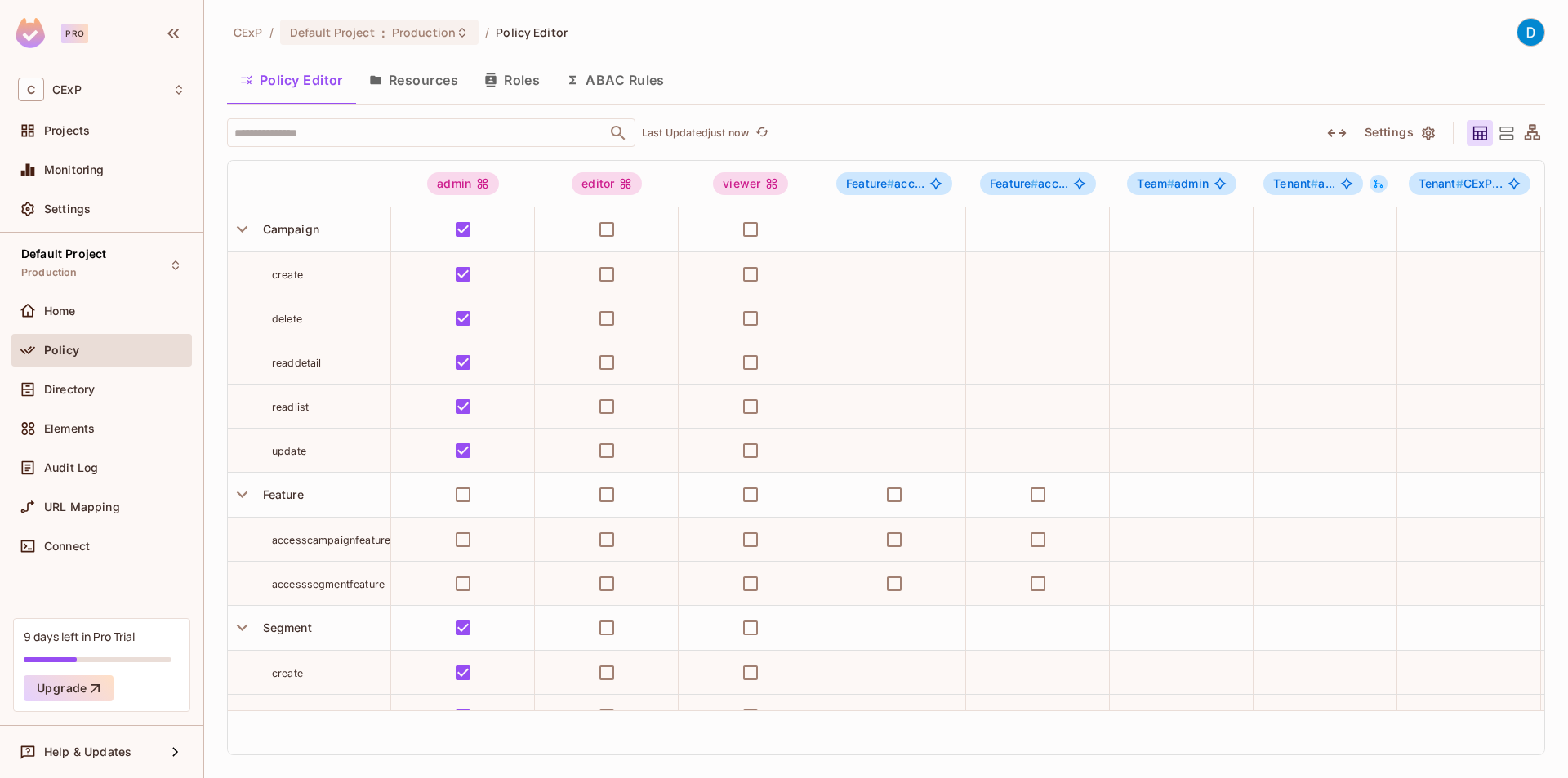 click on "Roles" at bounding box center [512, 80] 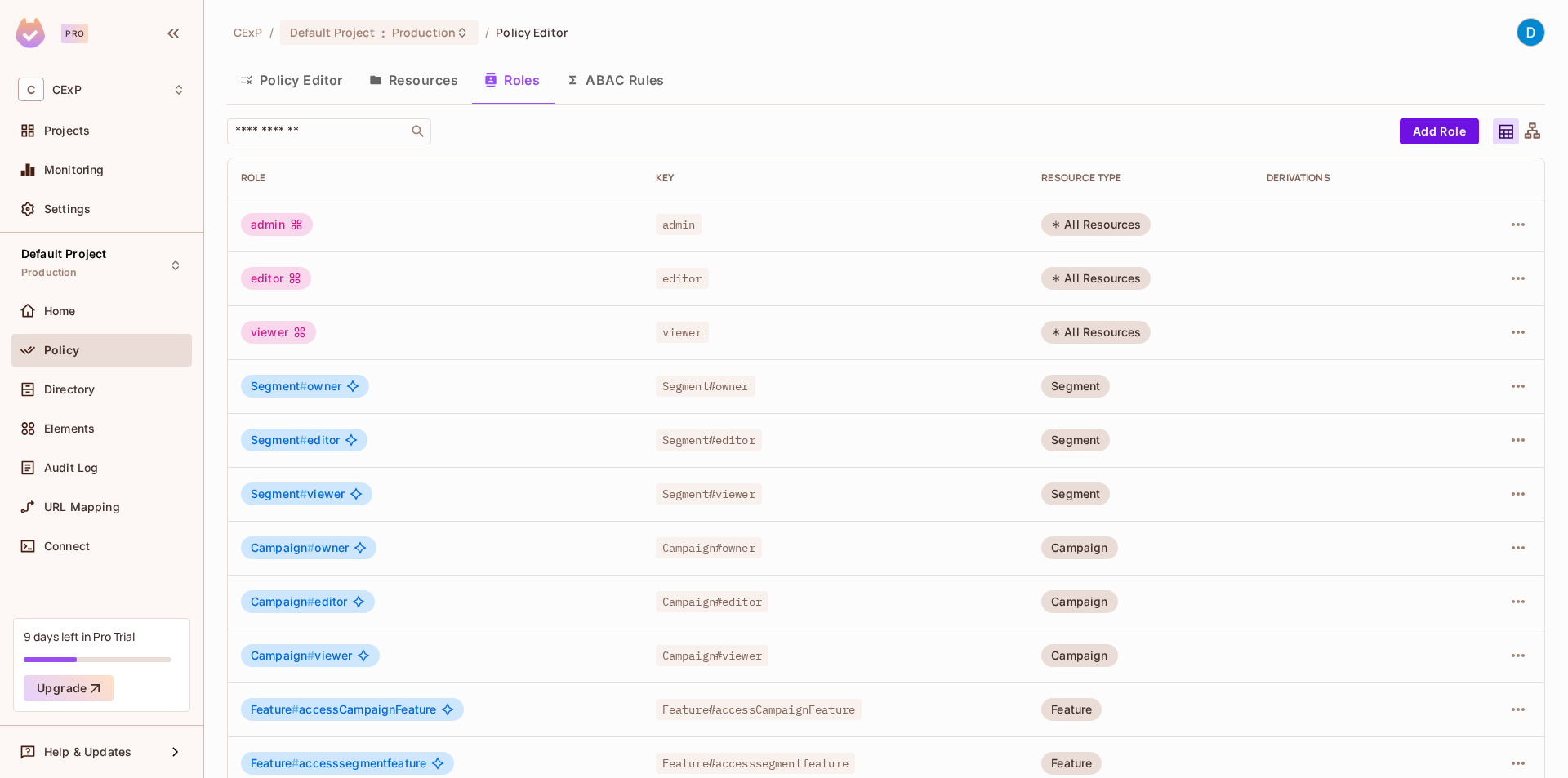 click 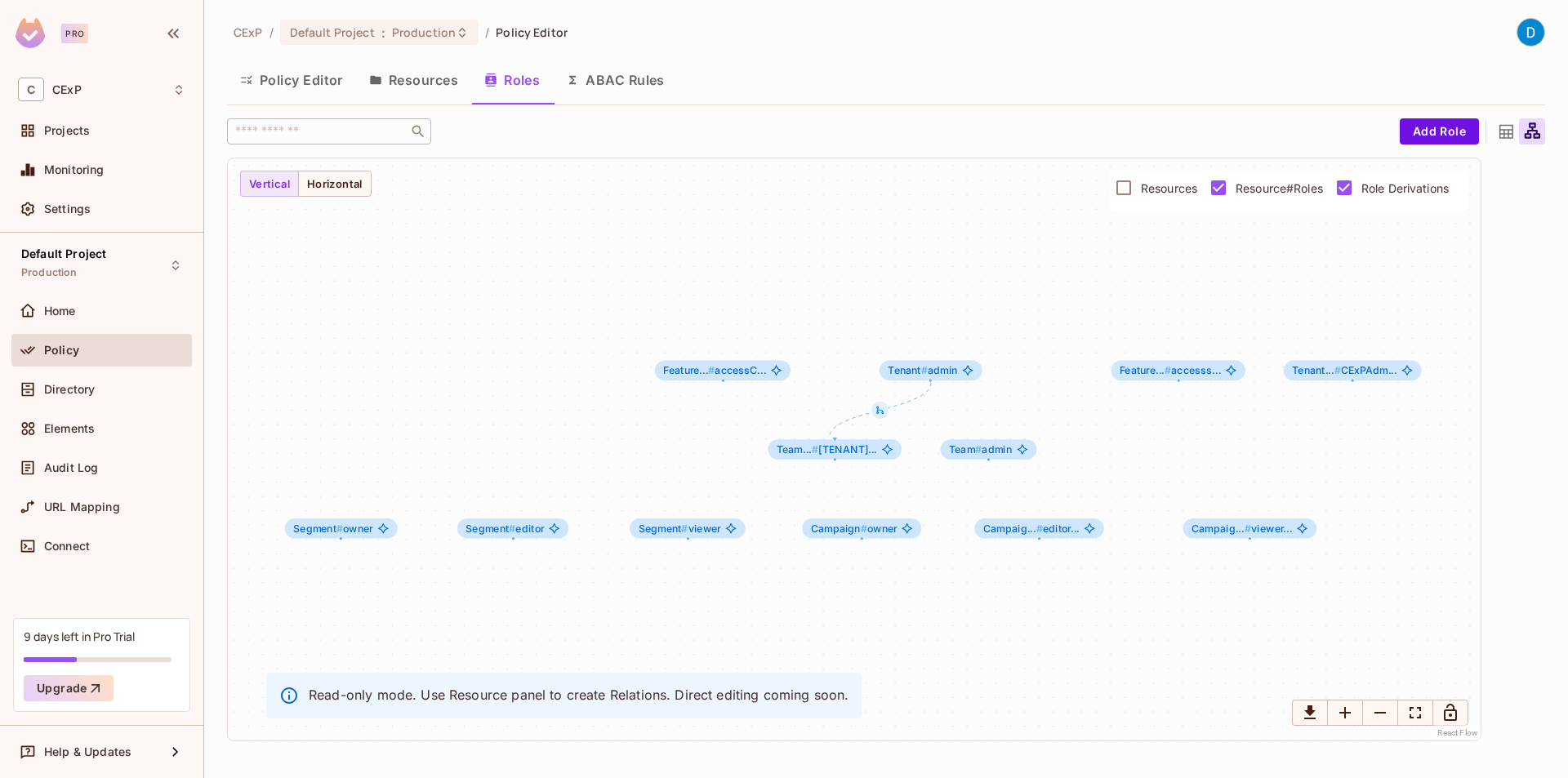 click on "Resources" at bounding box center [1169, 188] 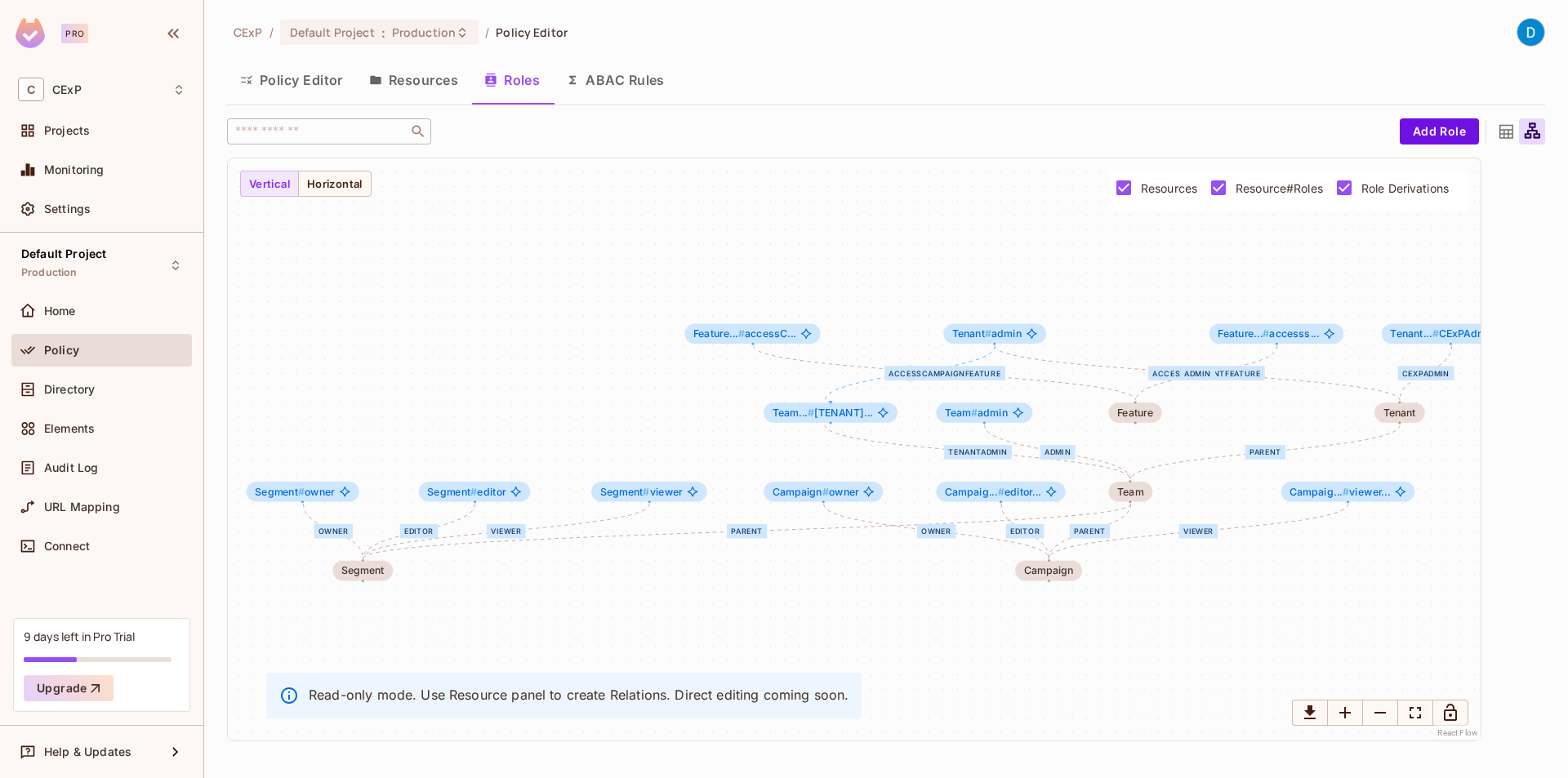 drag, startPoint x: 1264, startPoint y: 285, endPoint x: 1226, endPoint y: 248, distance: 53.03772 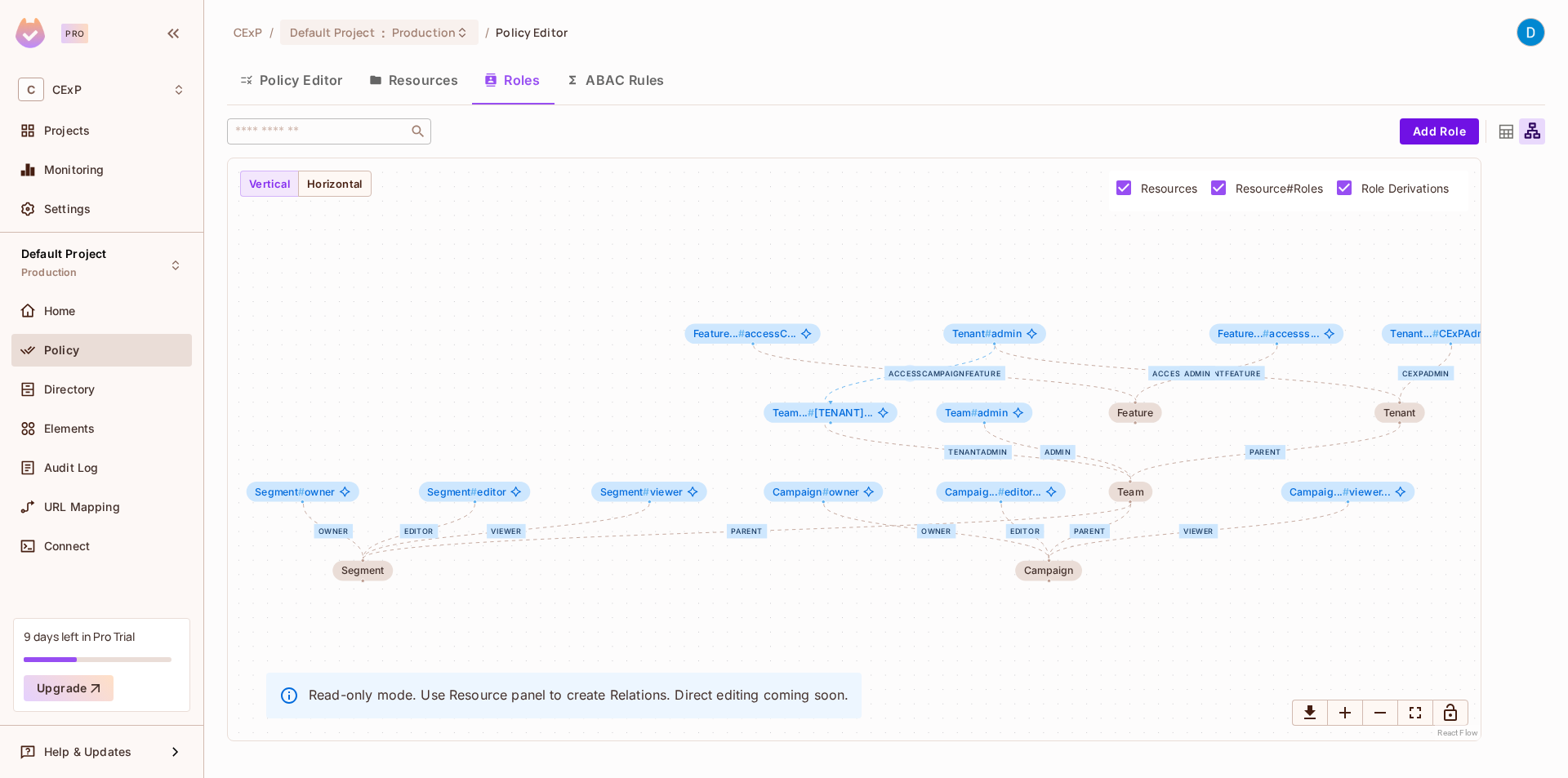 click on "owner editor viewer parent owner editor viewer parent accessCampaignFeature accesssegmentfeature tenantadmin admin parent admin CExPAdmin Segment Segment # owner Segment # editor Segment # viewer Campaign Campaign # owner Campaig... # editor... Campaig... # viewer... Feature Feature... # accessC... Feature... # accesss... Team Team... # [TENANT]... Team # admin Tenant Tenant # admin Tenant... # CExPAdm..." at bounding box center [854, 449] 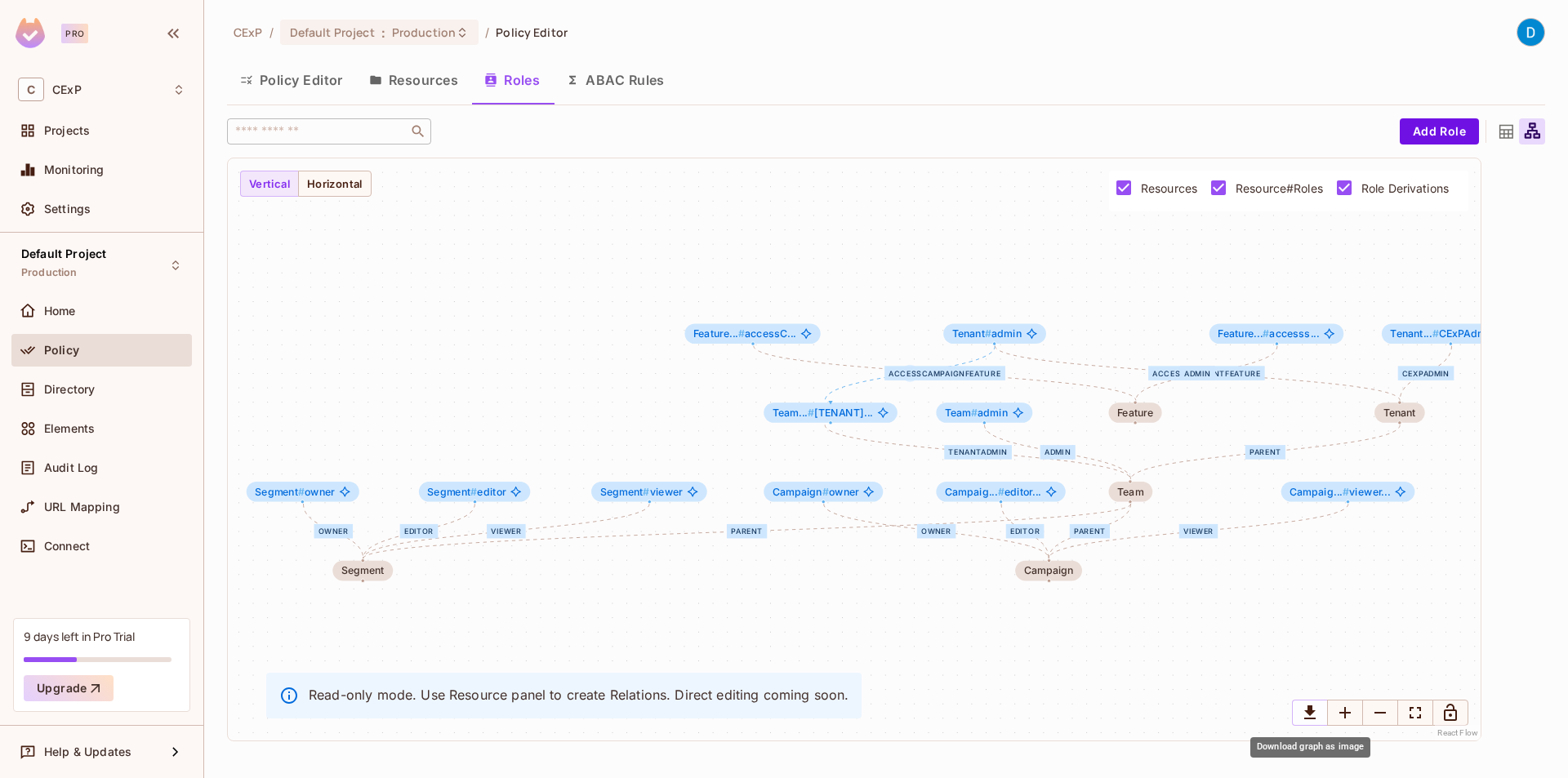 click 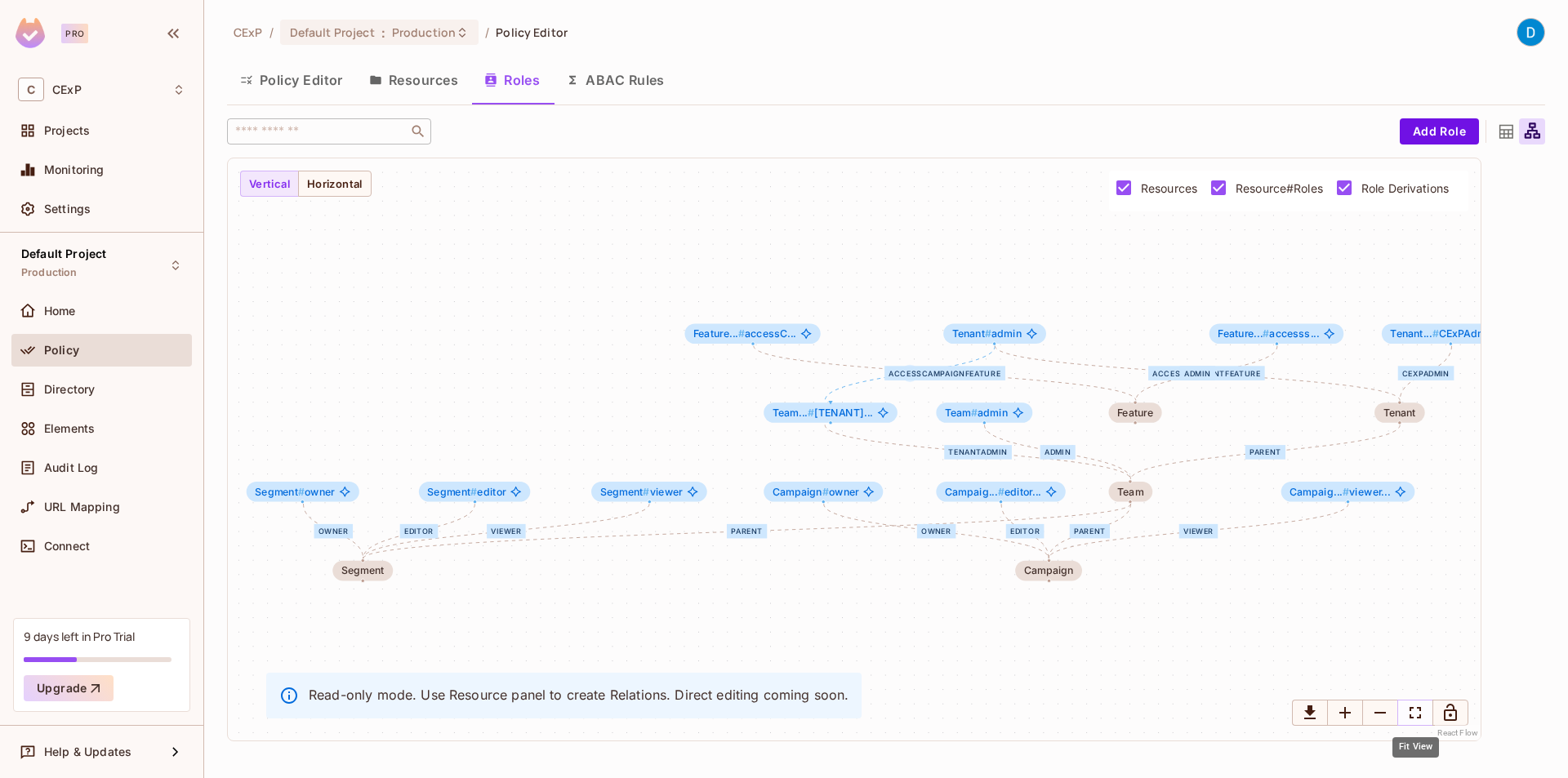 click 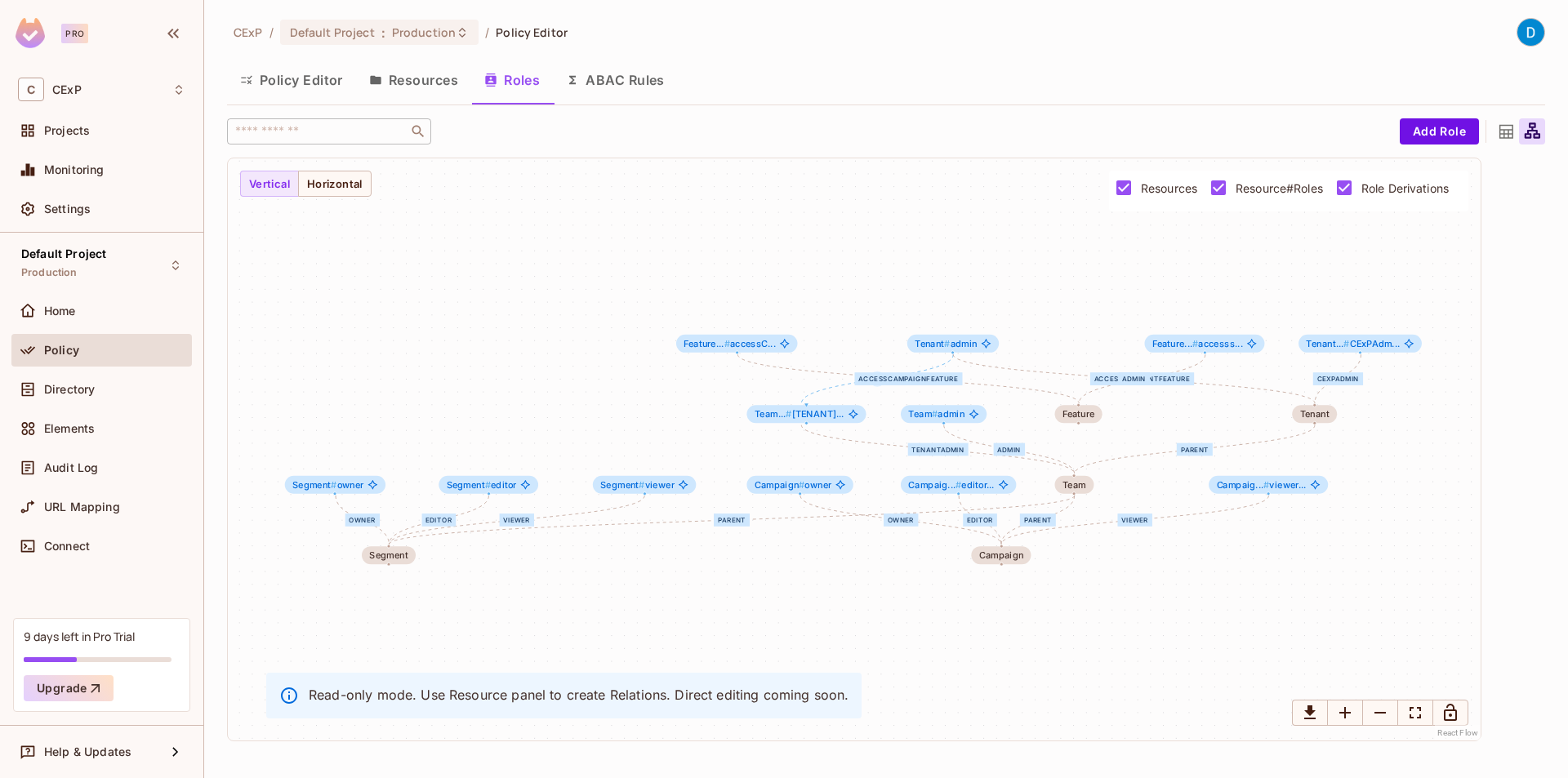 type 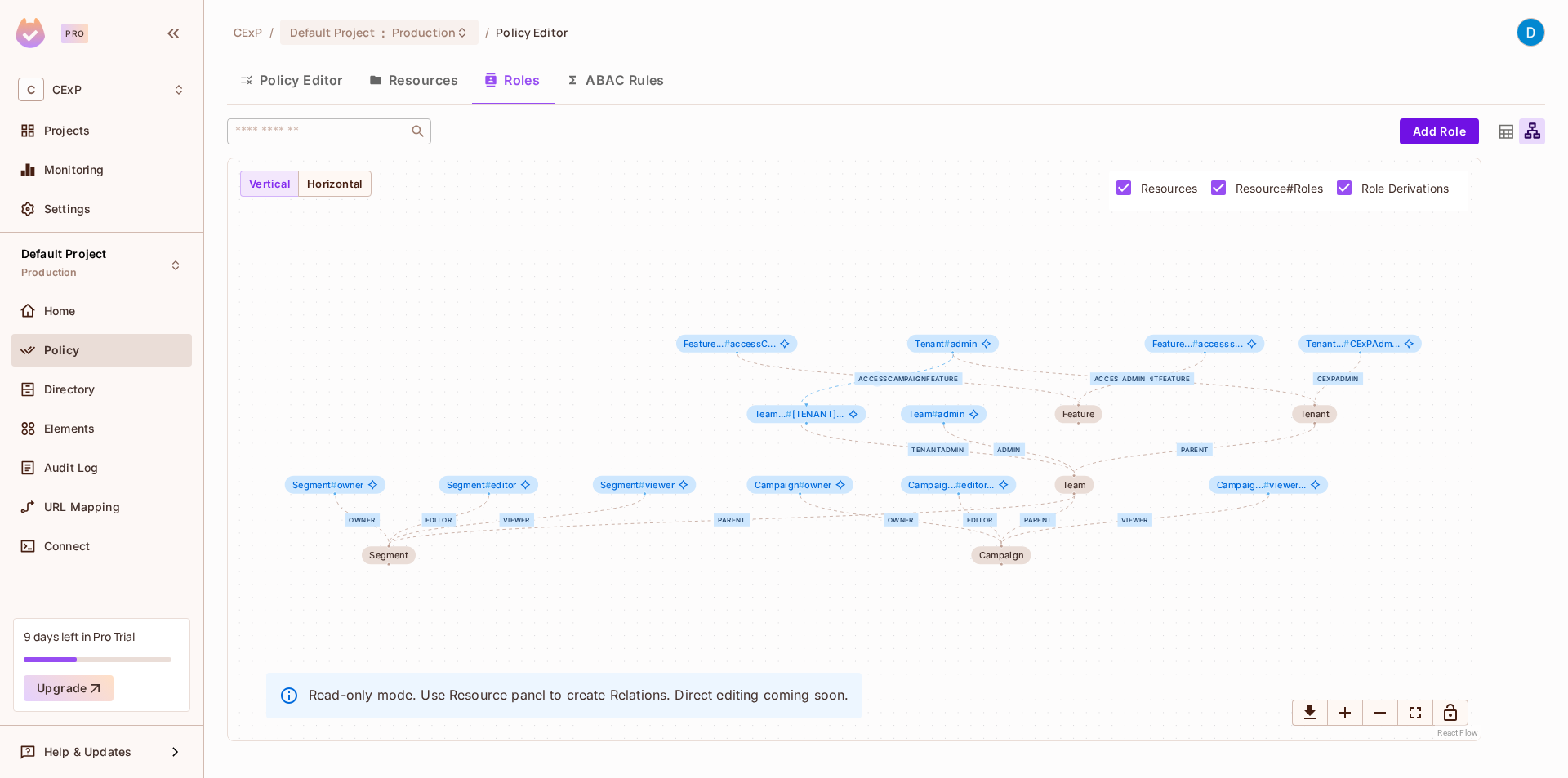 click on "Policy Editor" at bounding box center [292, 80] 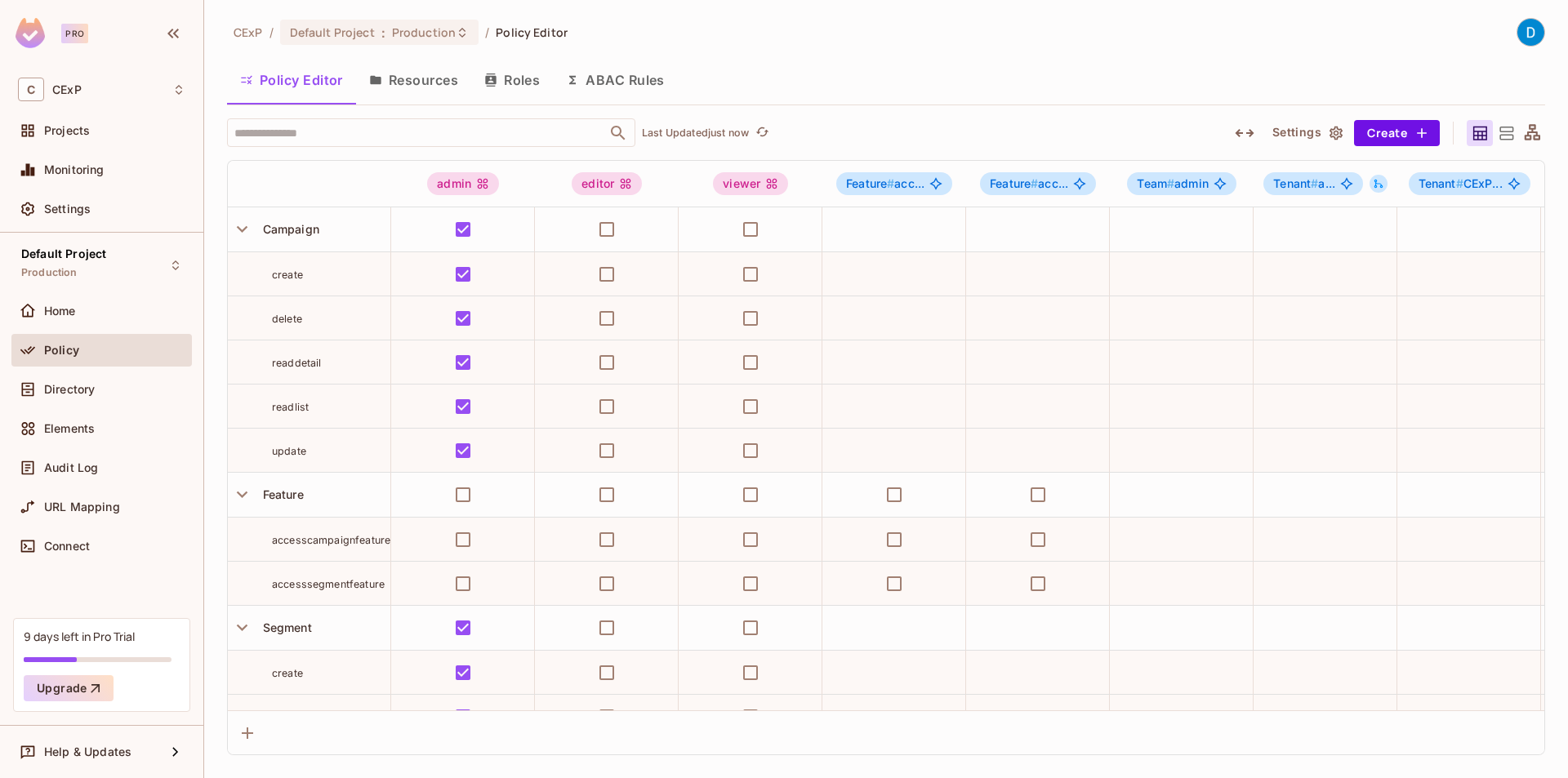 click on "Resources" at bounding box center [413, 80] 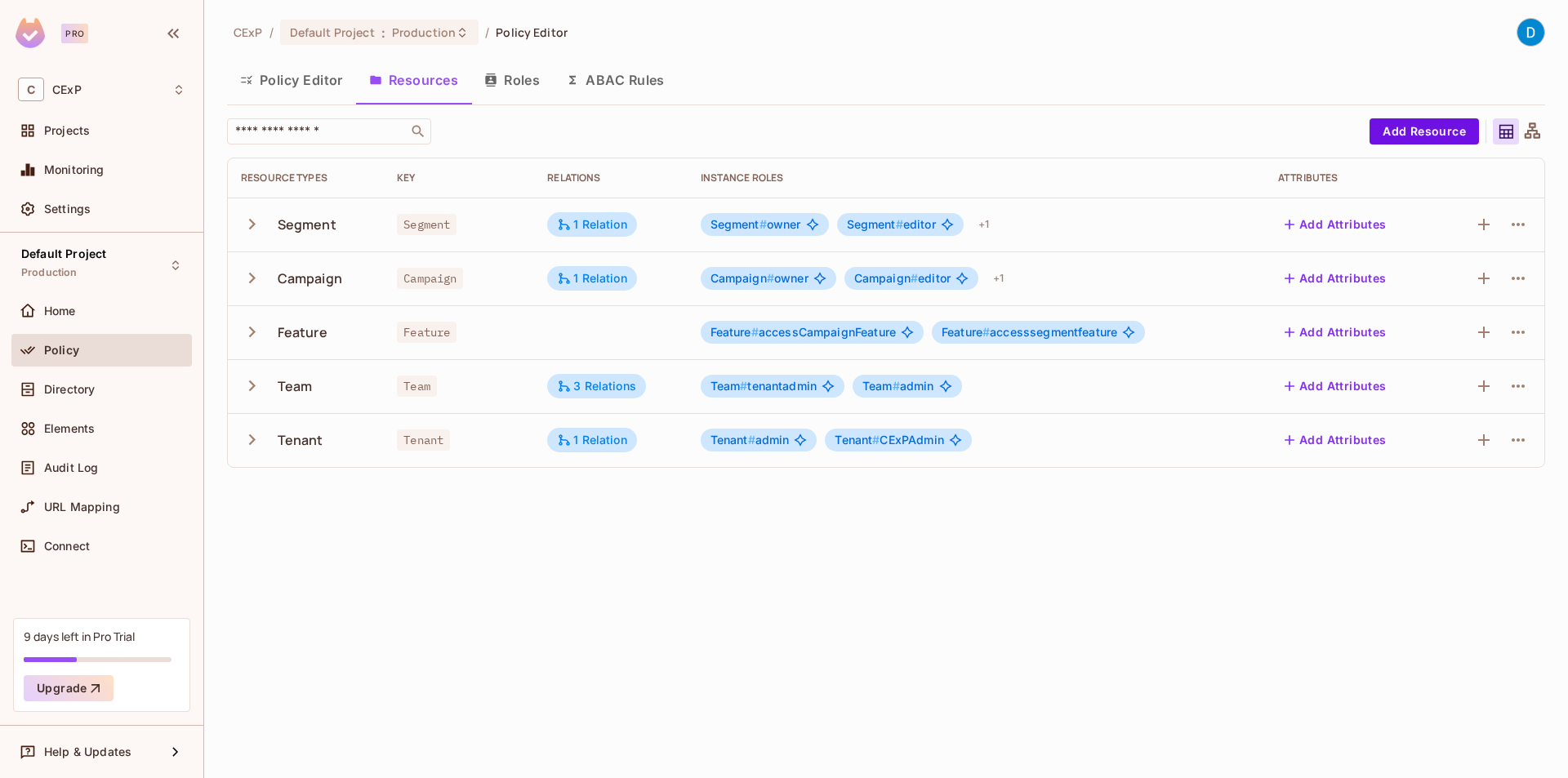 click on "Policy Editor" at bounding box center (292, 80) 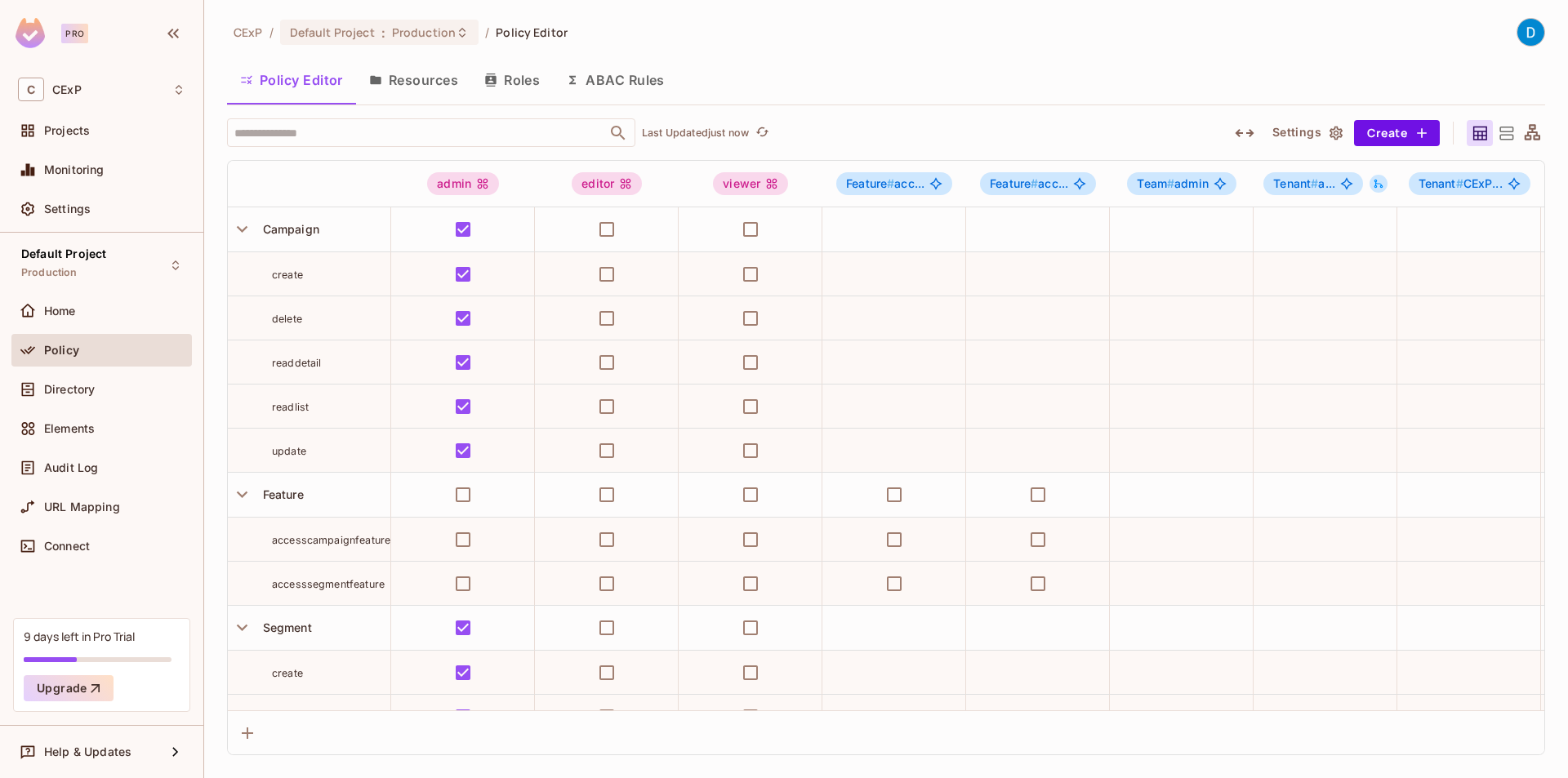 click on "CExP" at bounding box center (248, 32) 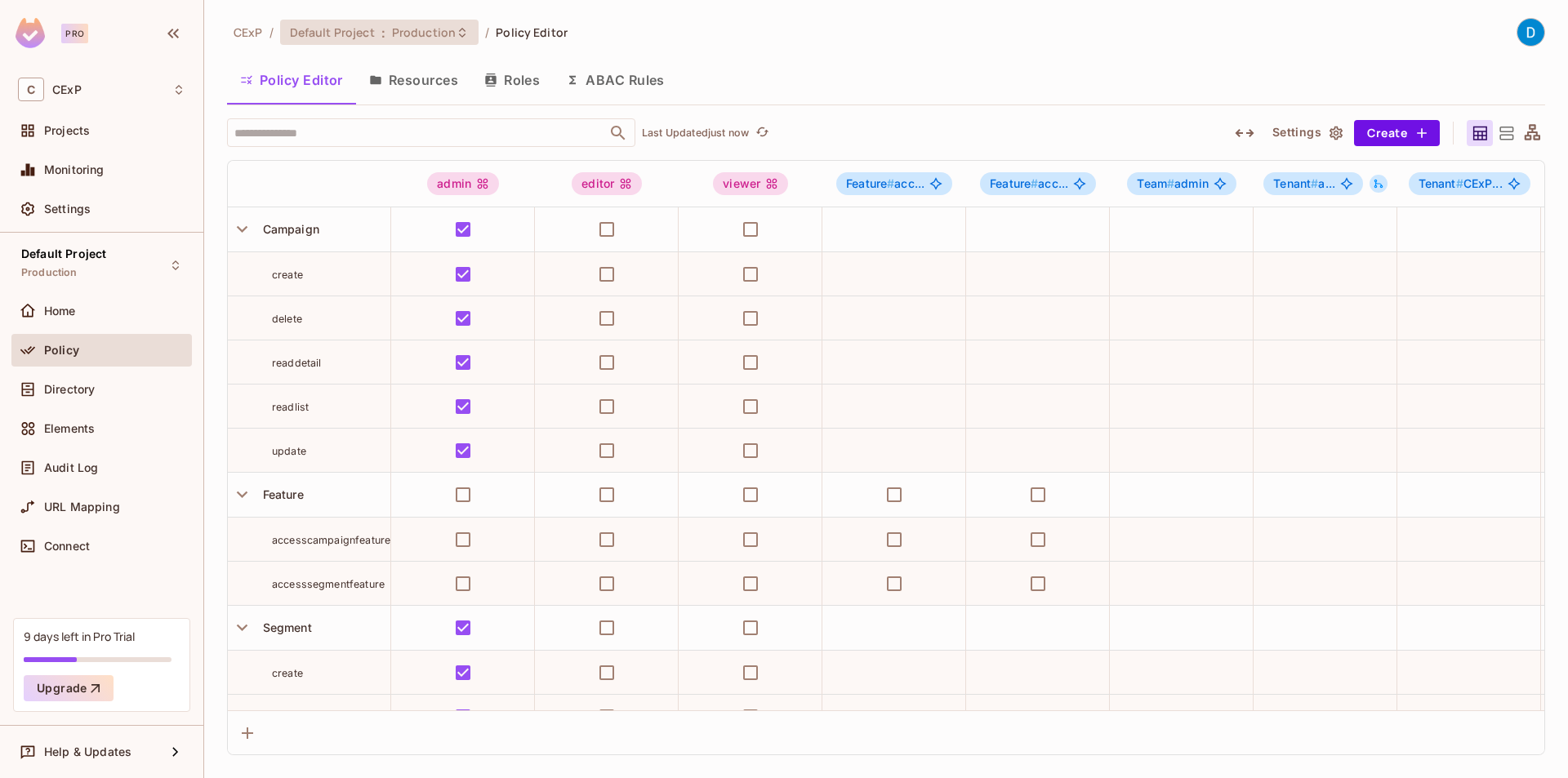 click on "Default Project" at bounding box center (332, 32) 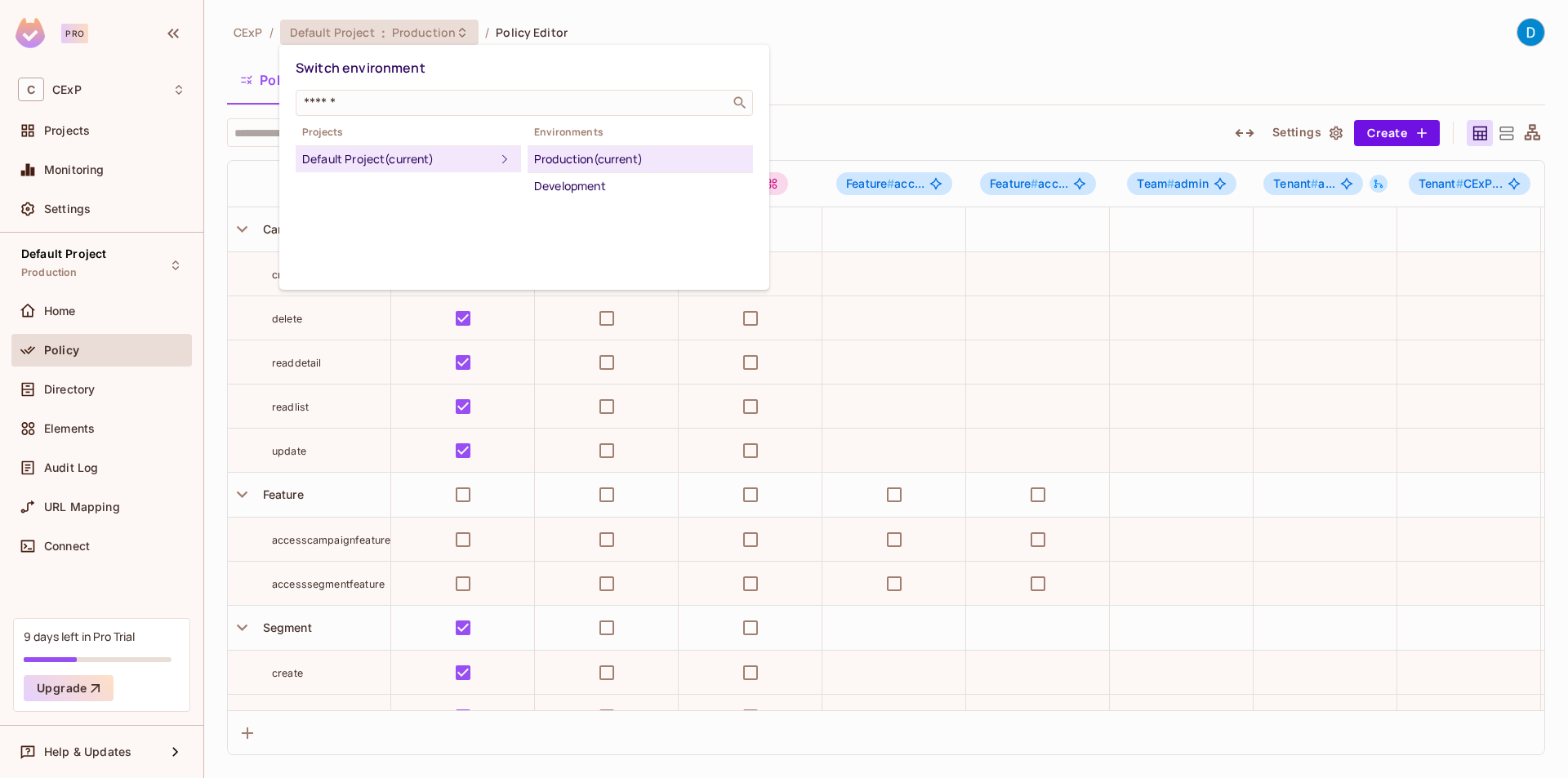 click at bounding box center [784, 389] 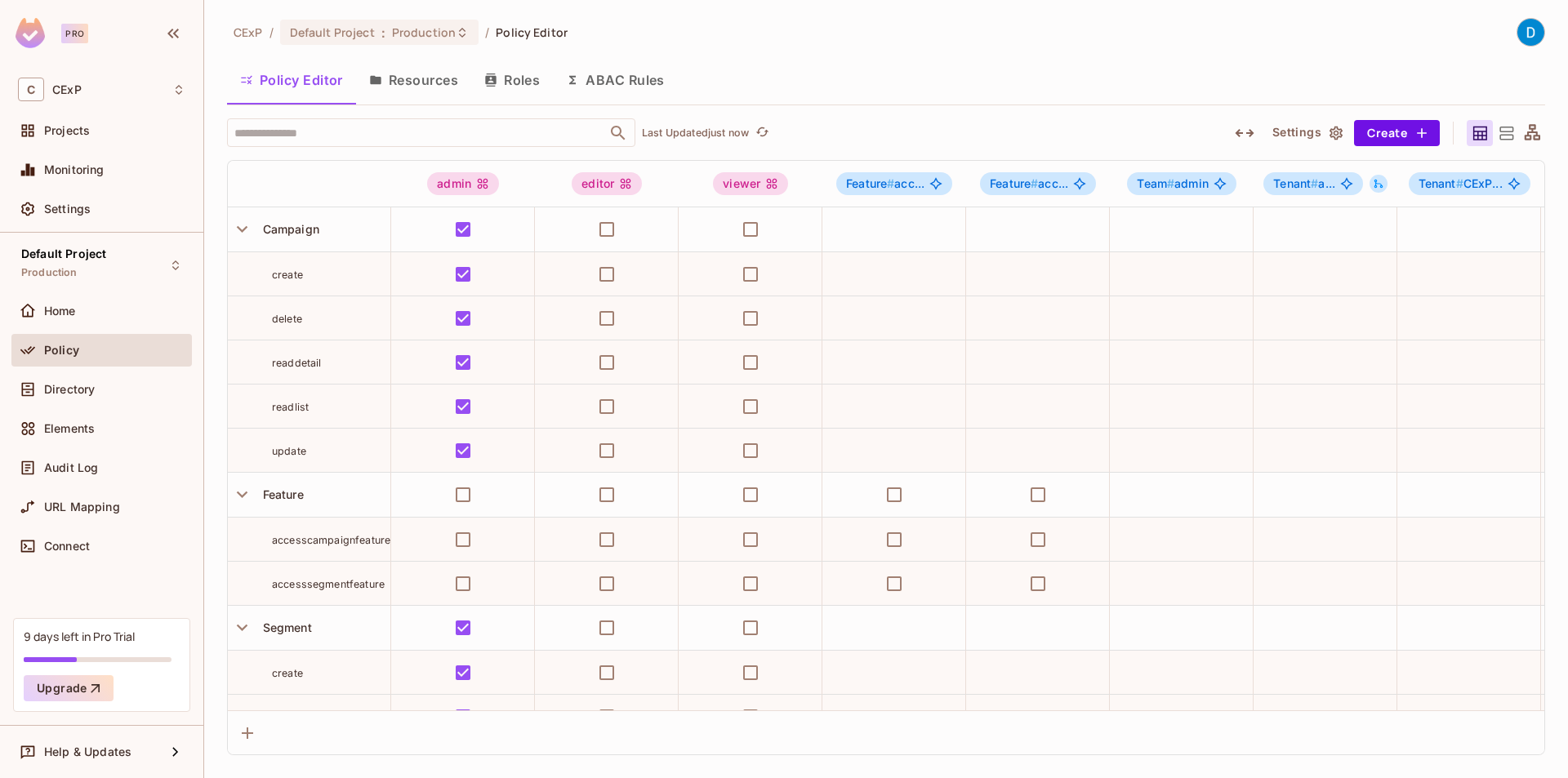 click on "Switch environment ​ Projects Default Project  (current) Environments Production  (current) Development" at bounding box center (784, 389) 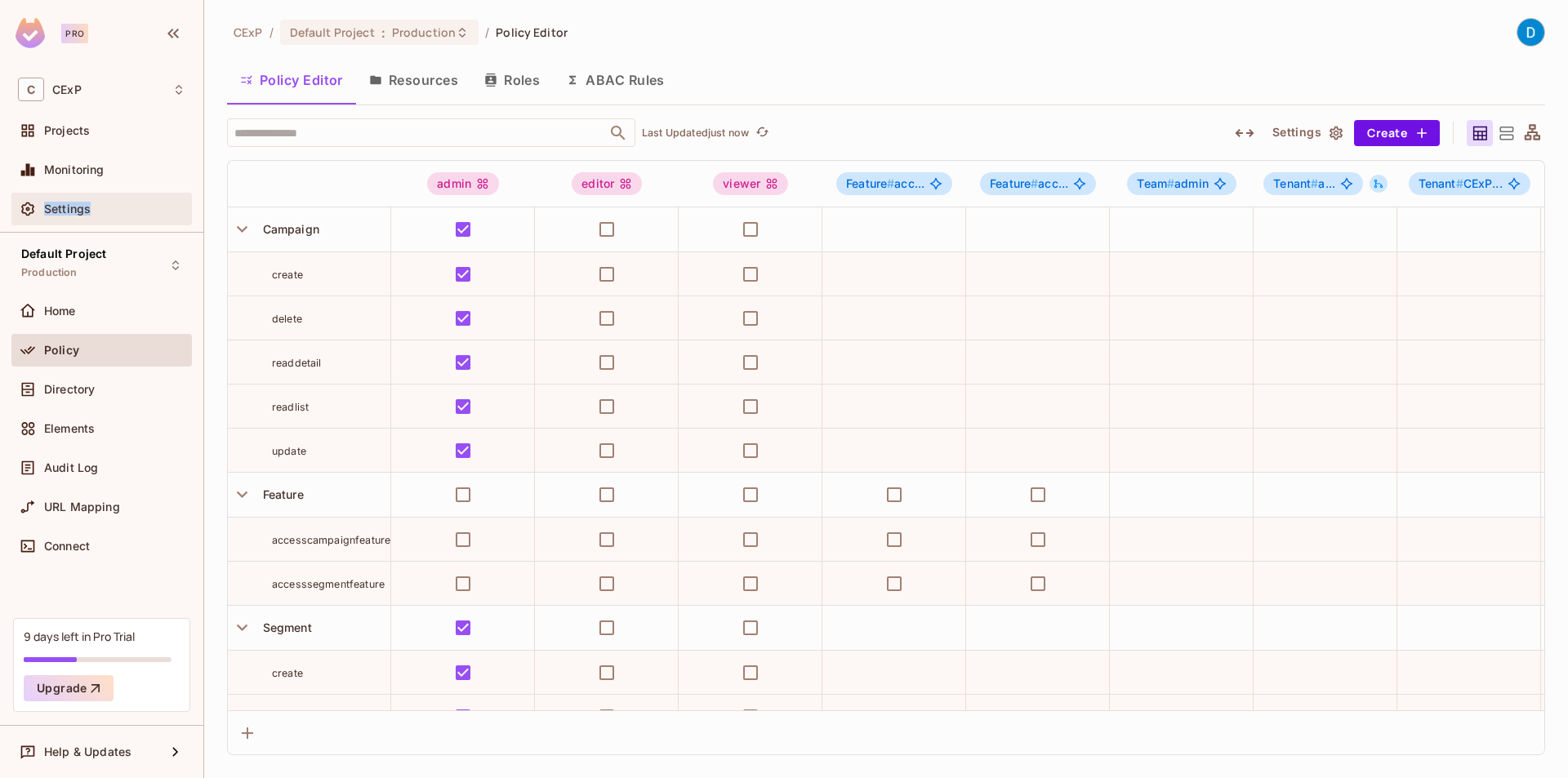 click on "Settings" at bounding box center (67, 209) 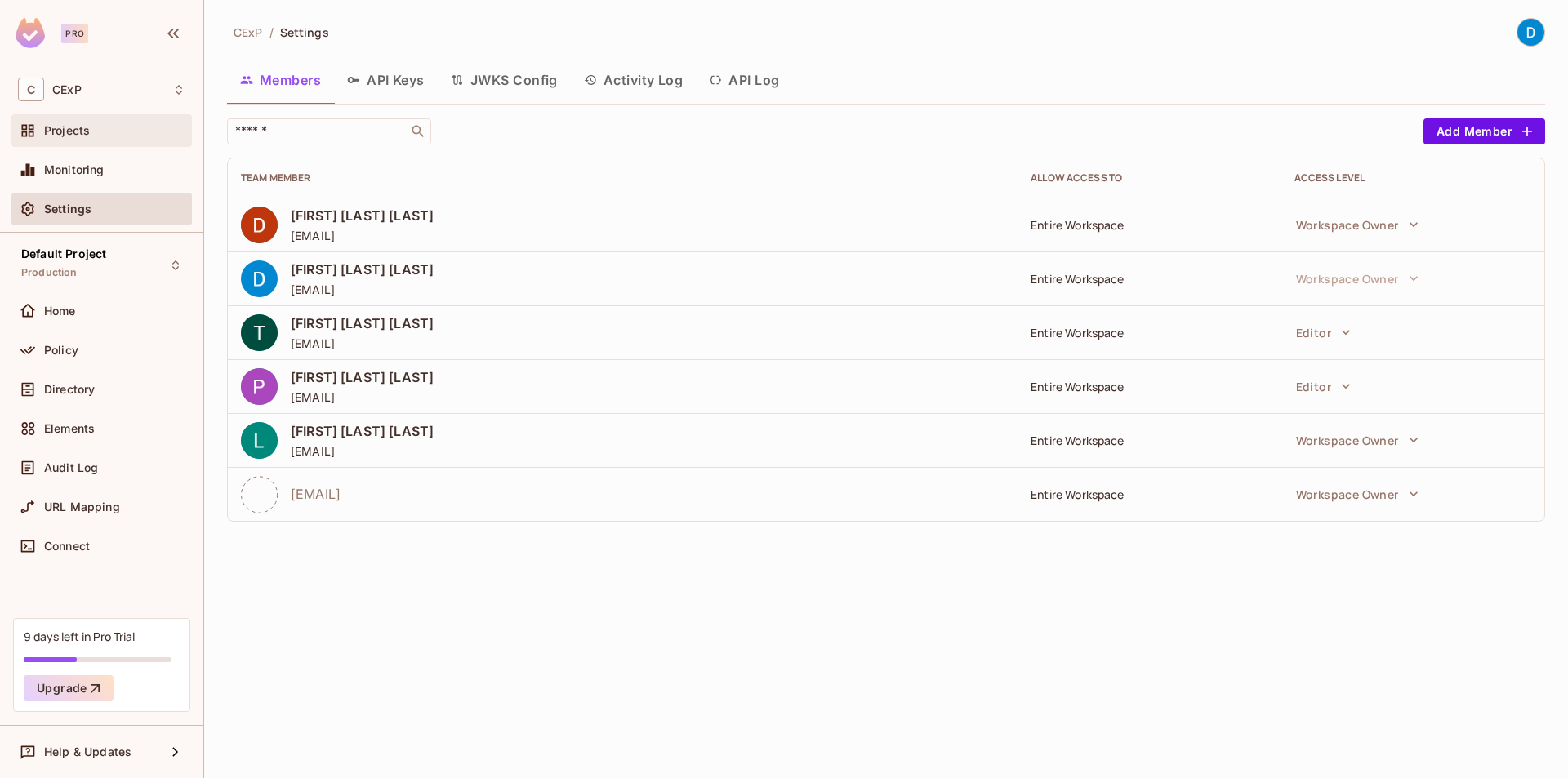 click on "Projects" at bounding box center (101, 131) 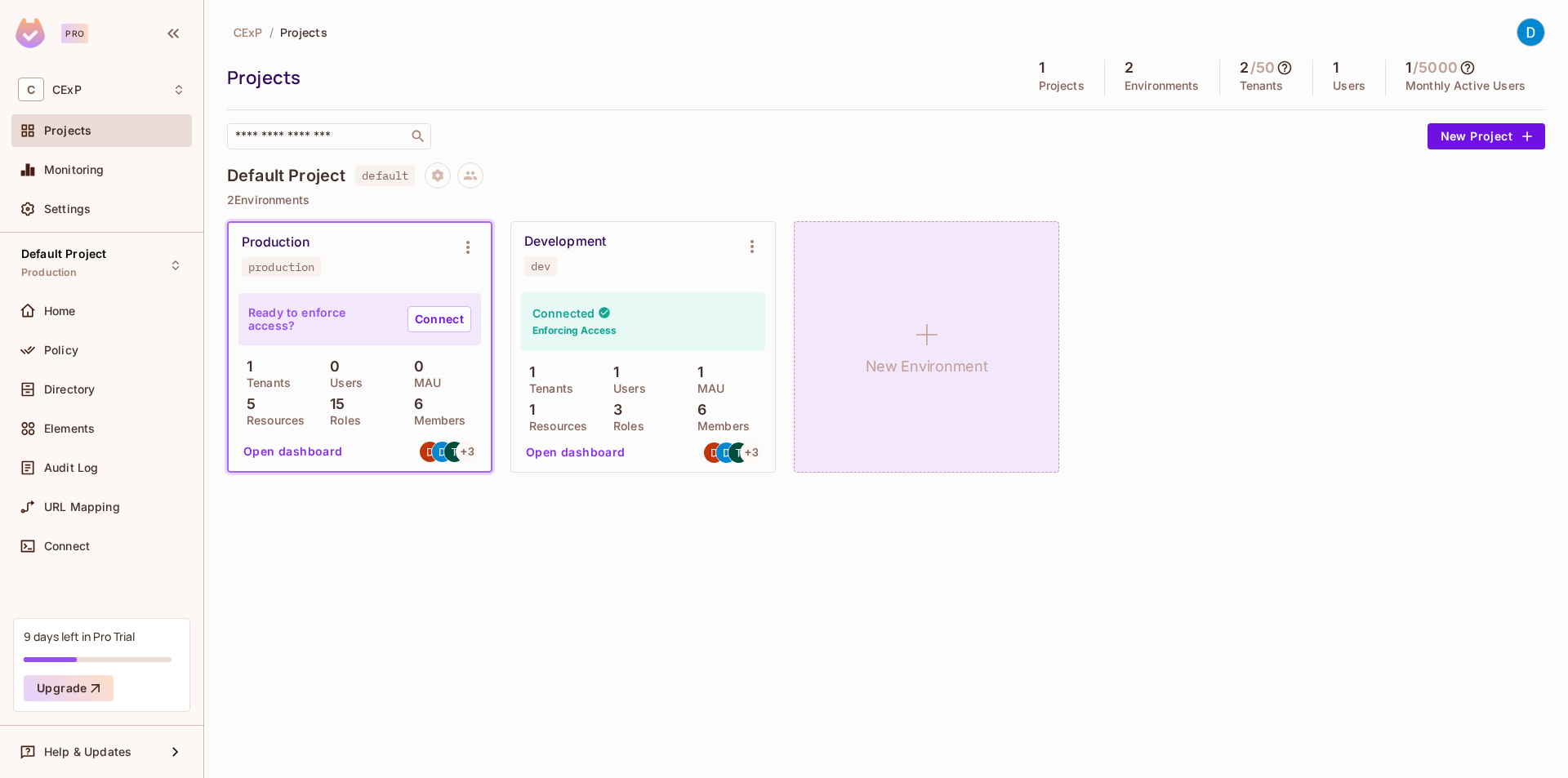click 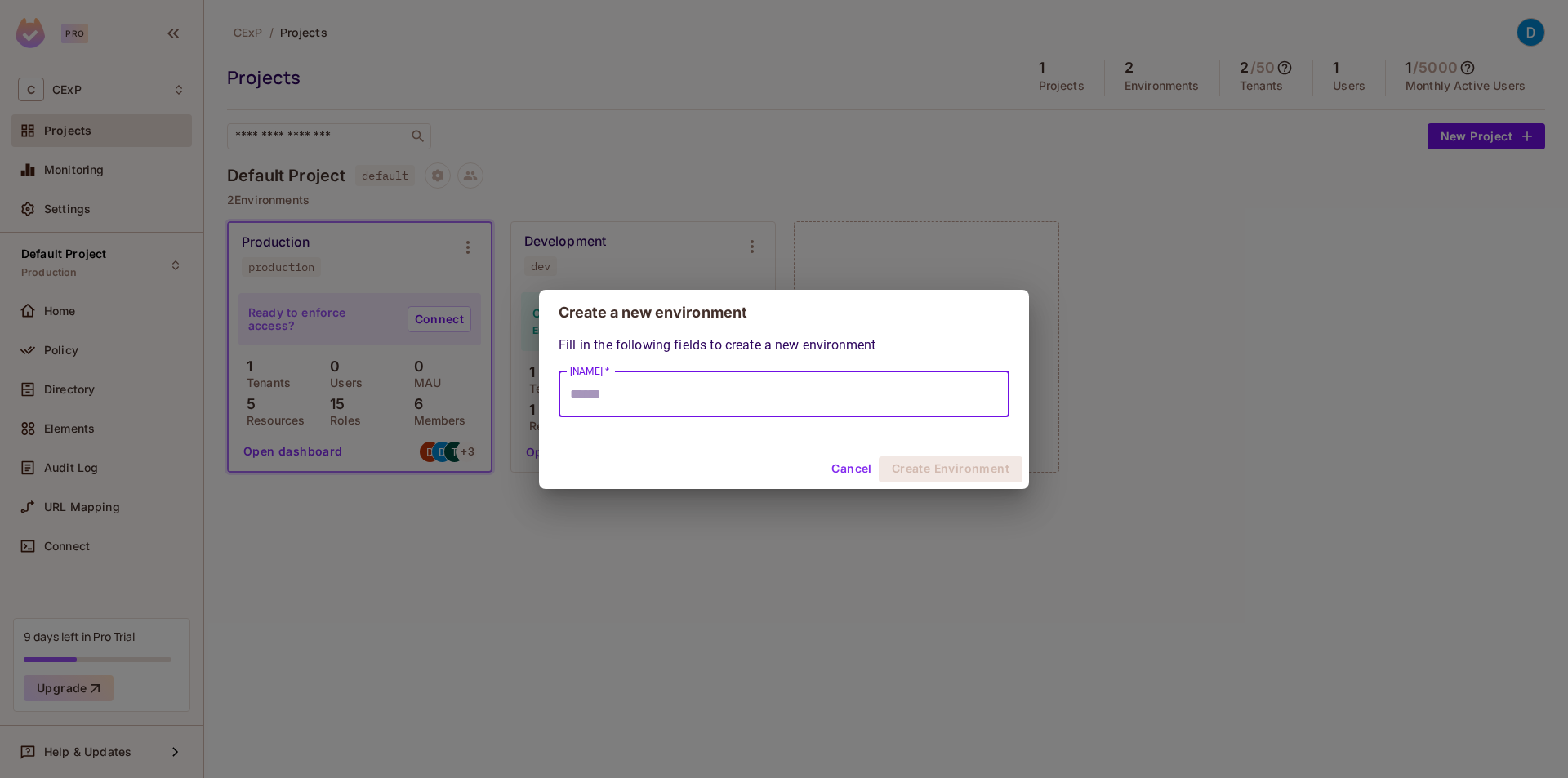 click on "[NAME] *" at bounding box center (784, 394) 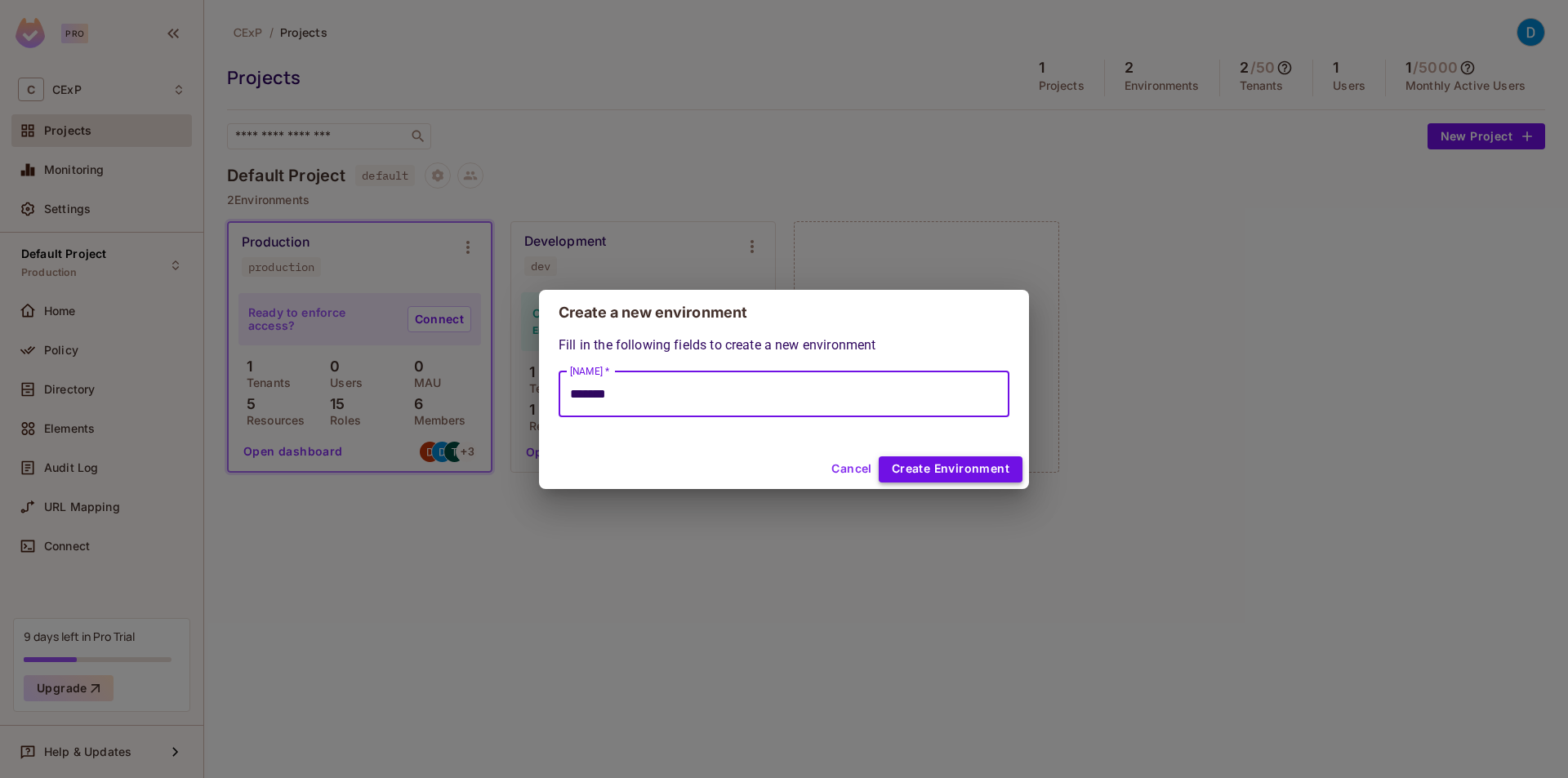 type on "*******" 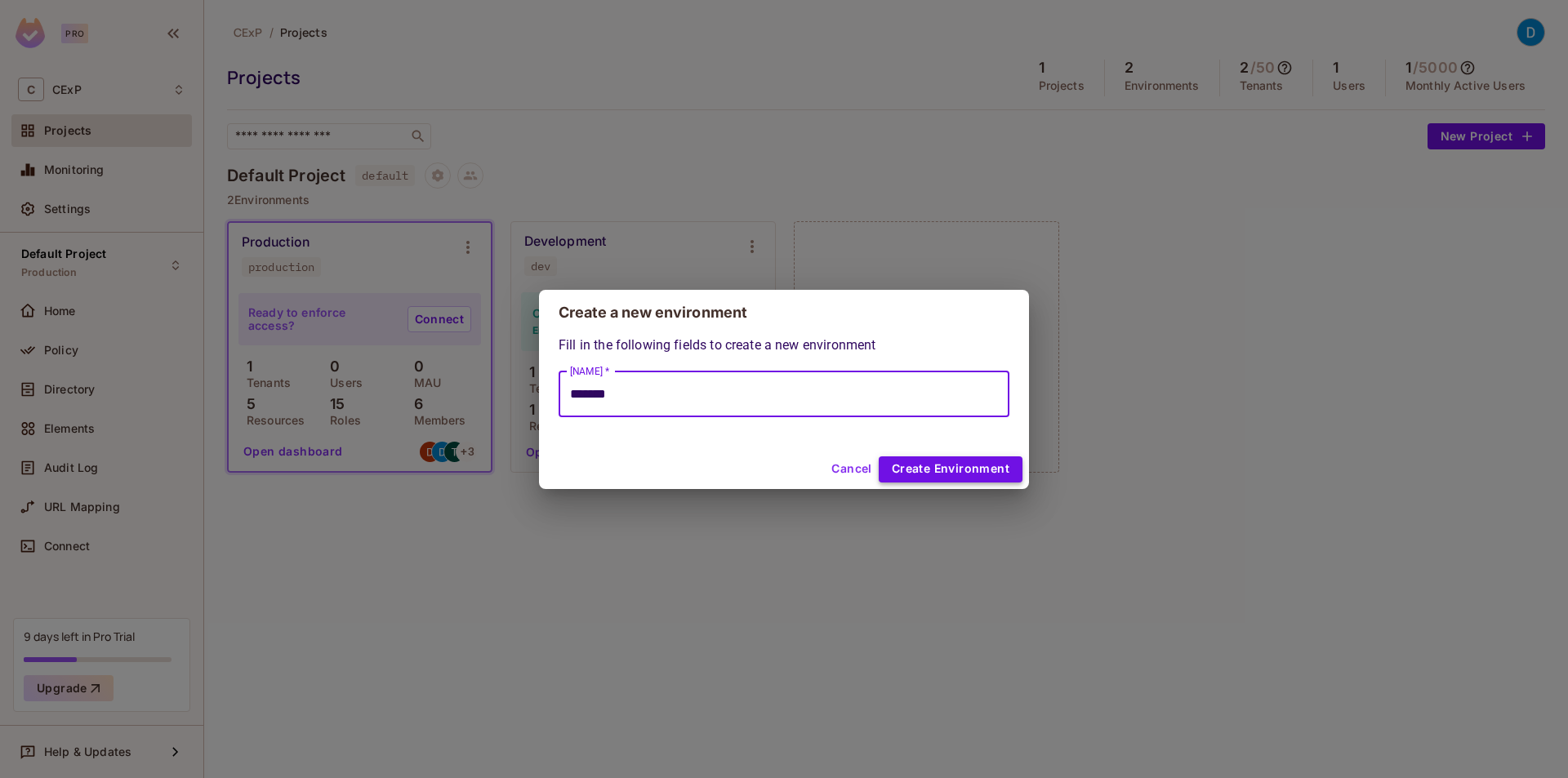 type 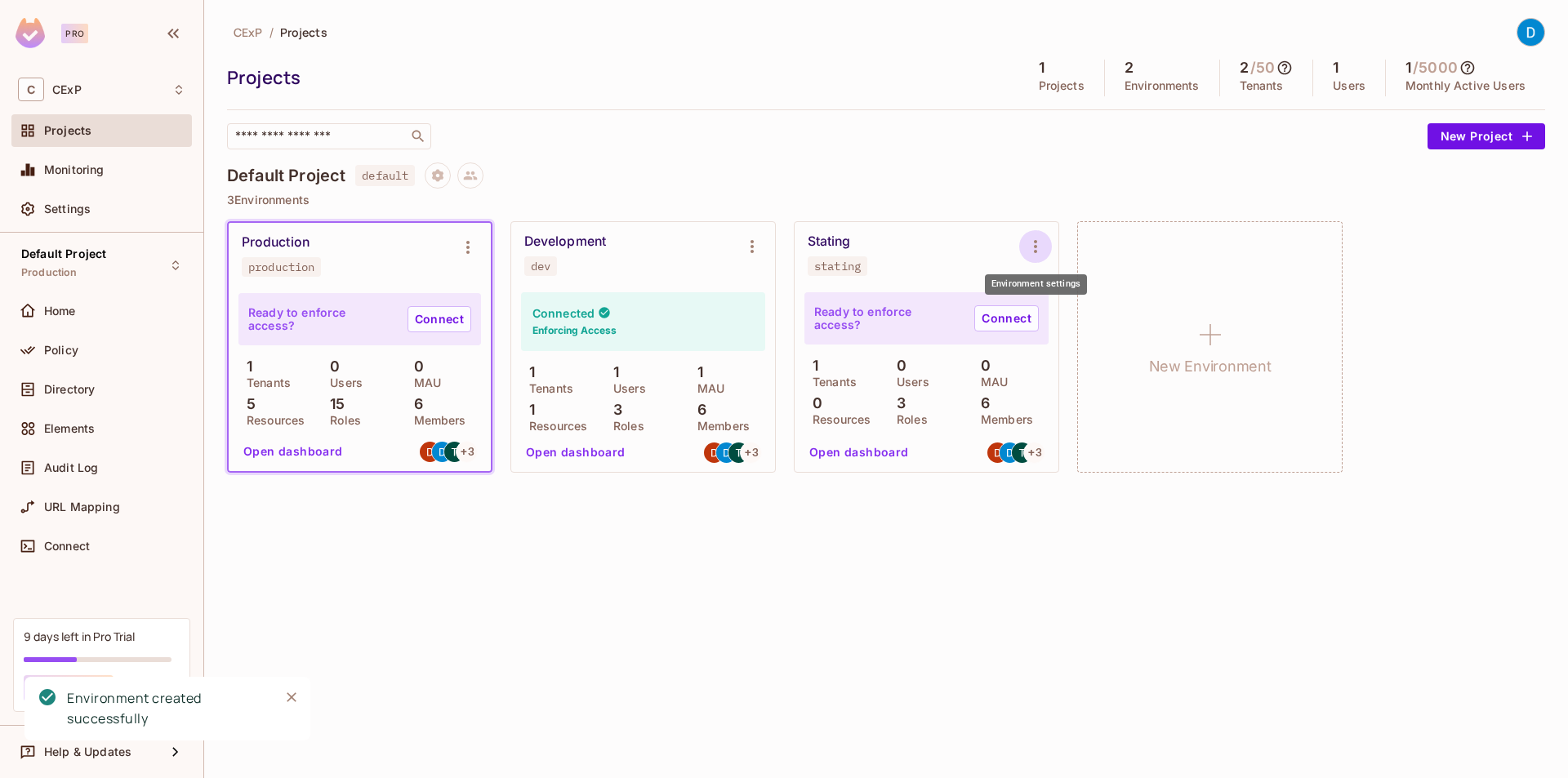 click 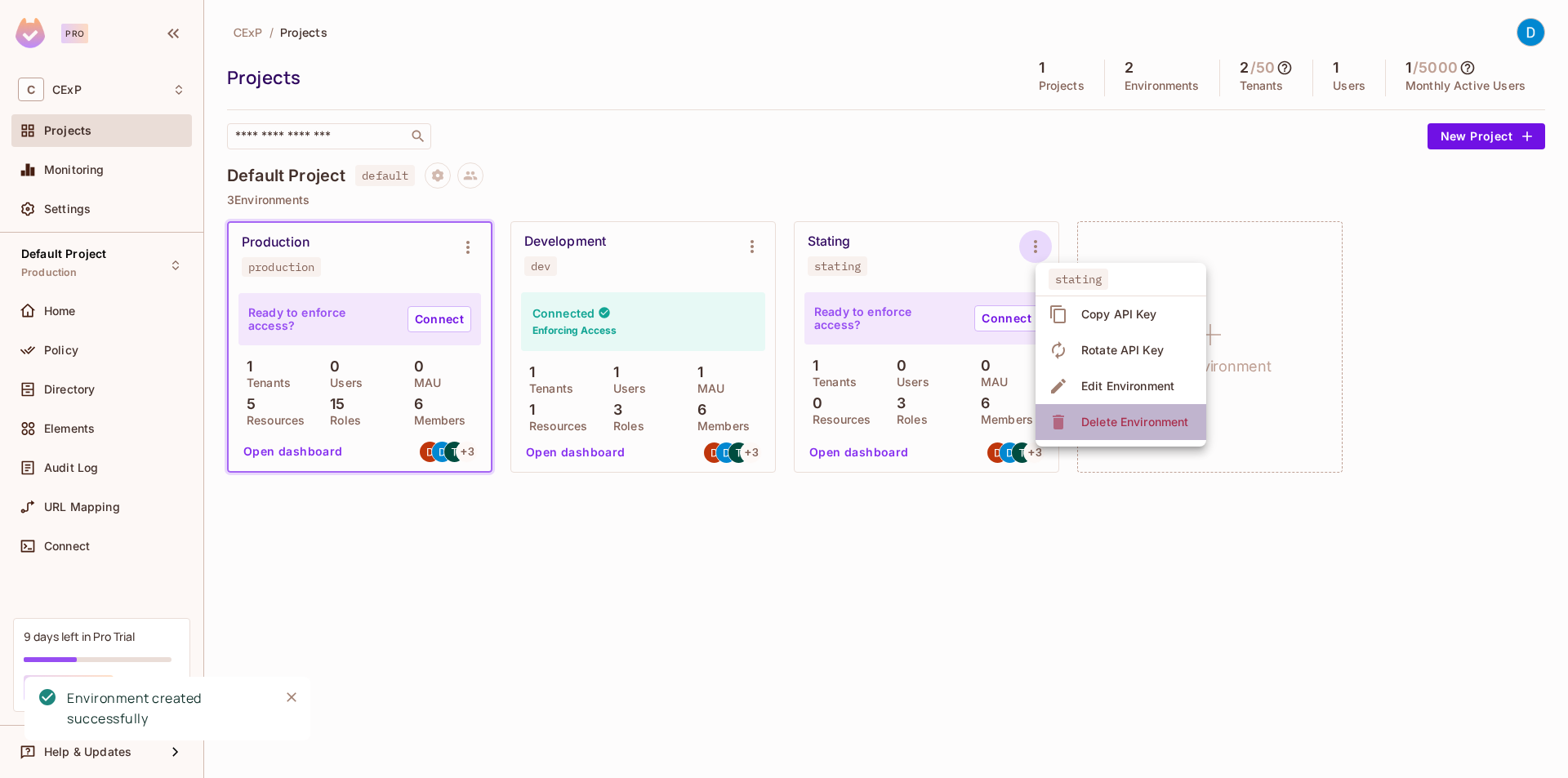click on "Delete Environment" at bounding box center (1134, 422) 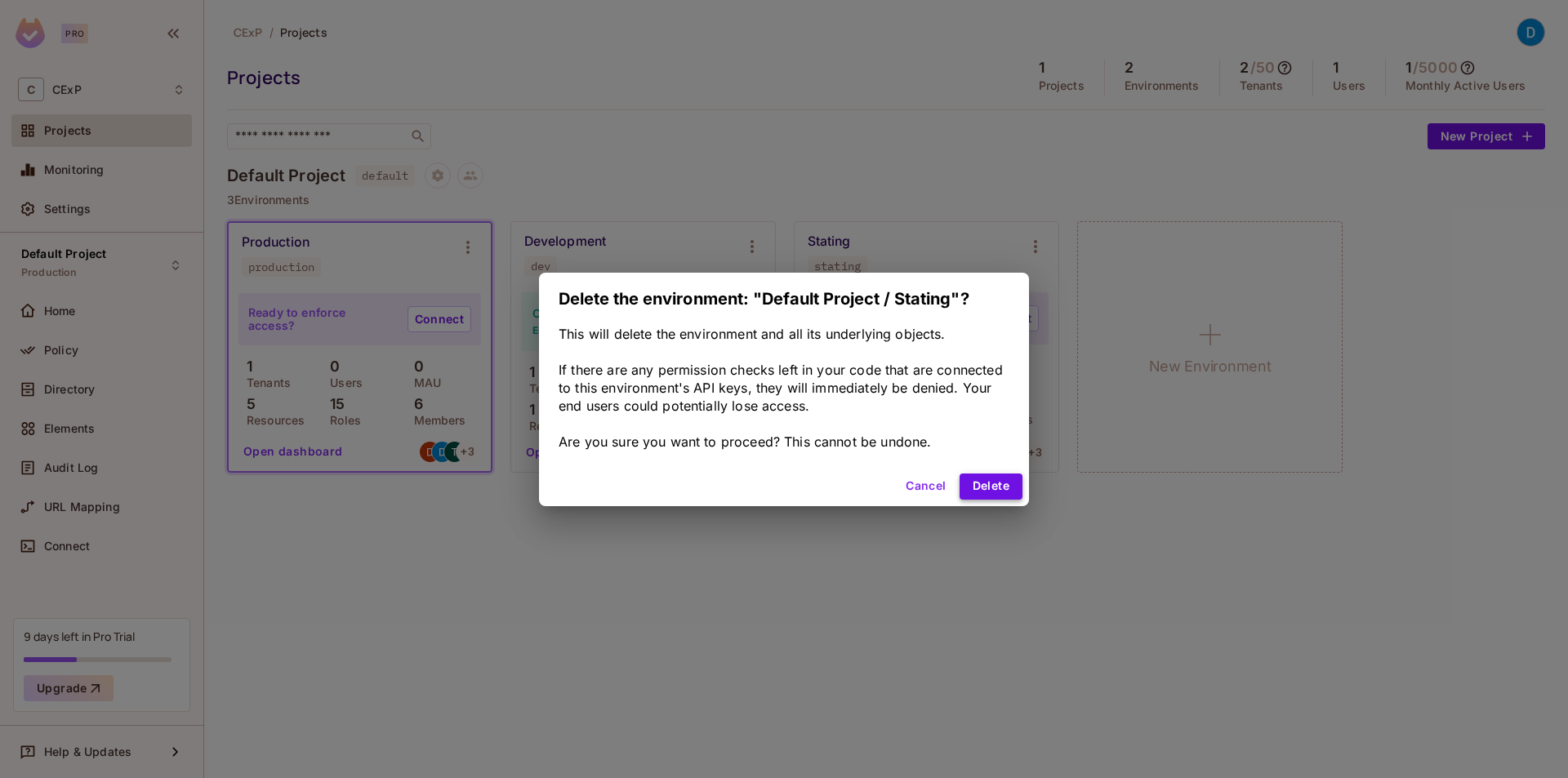 click on "Delete" at bounding box center [991, 487] 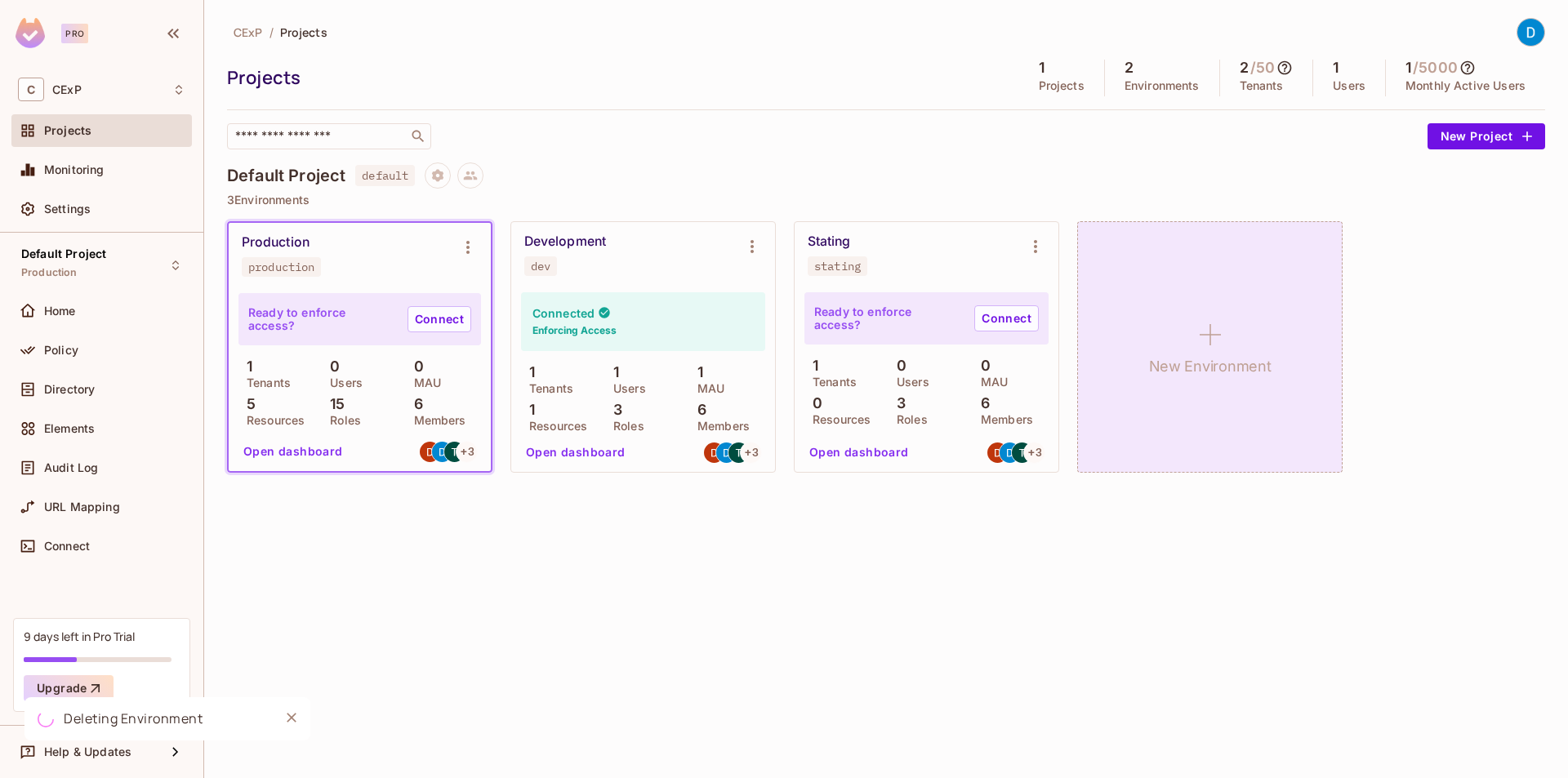 click 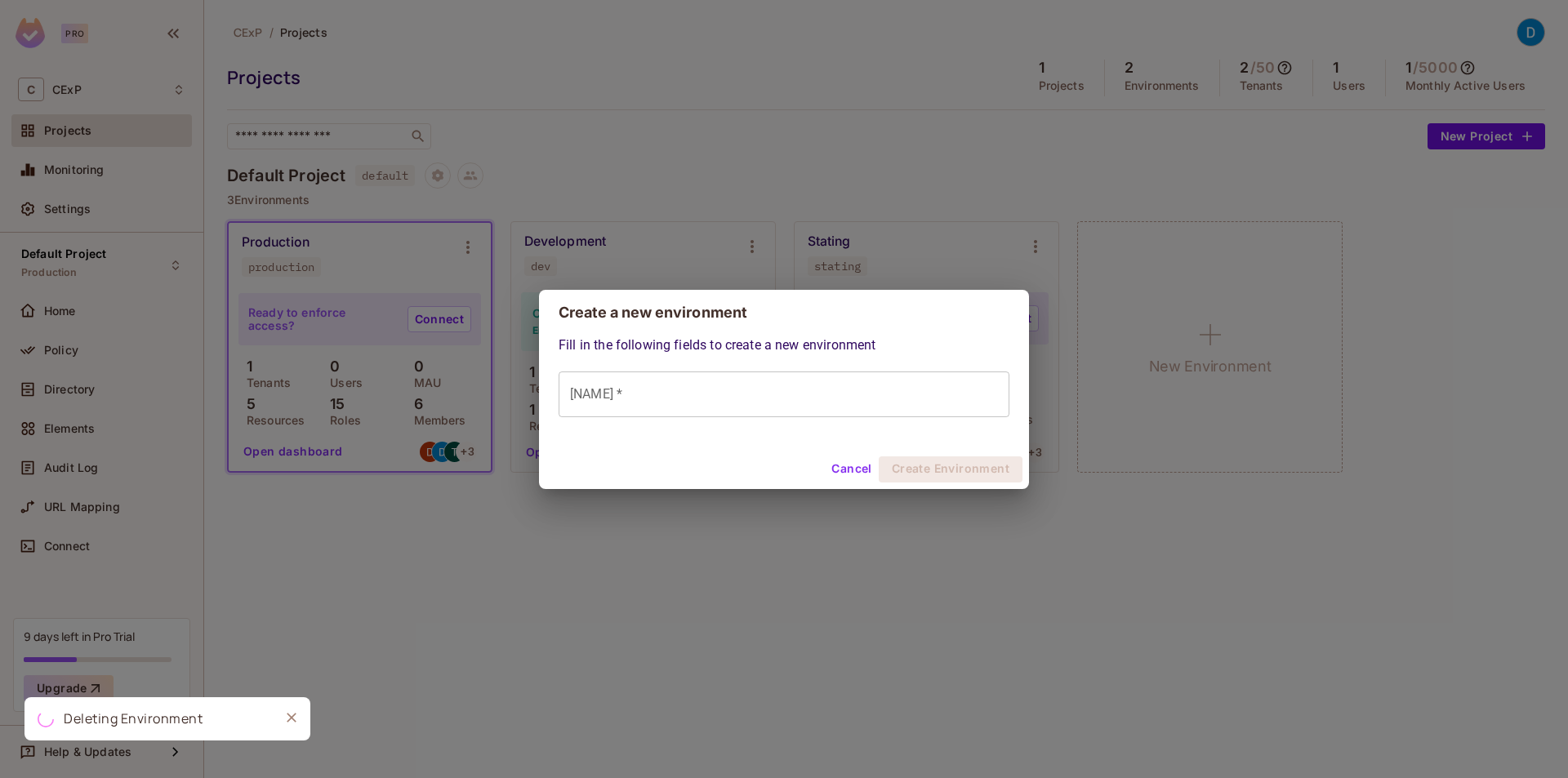 click on "[NAME] *" at bounding box center (784, 394) 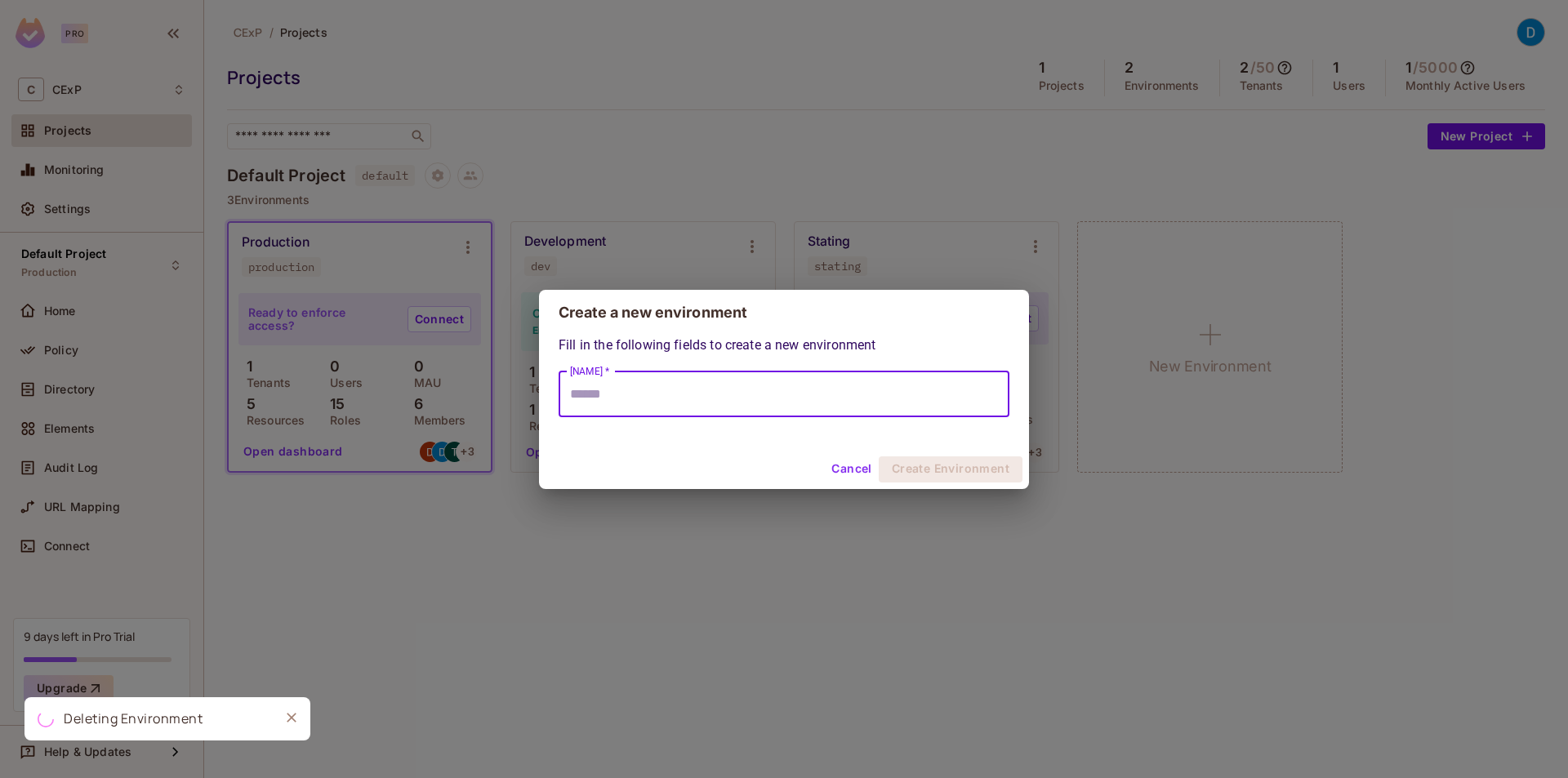 click on "Create a new environment  Fill in the following fields to create a new environment Name * Name * Cancel Create Environment" at bounding box center [784, 389] 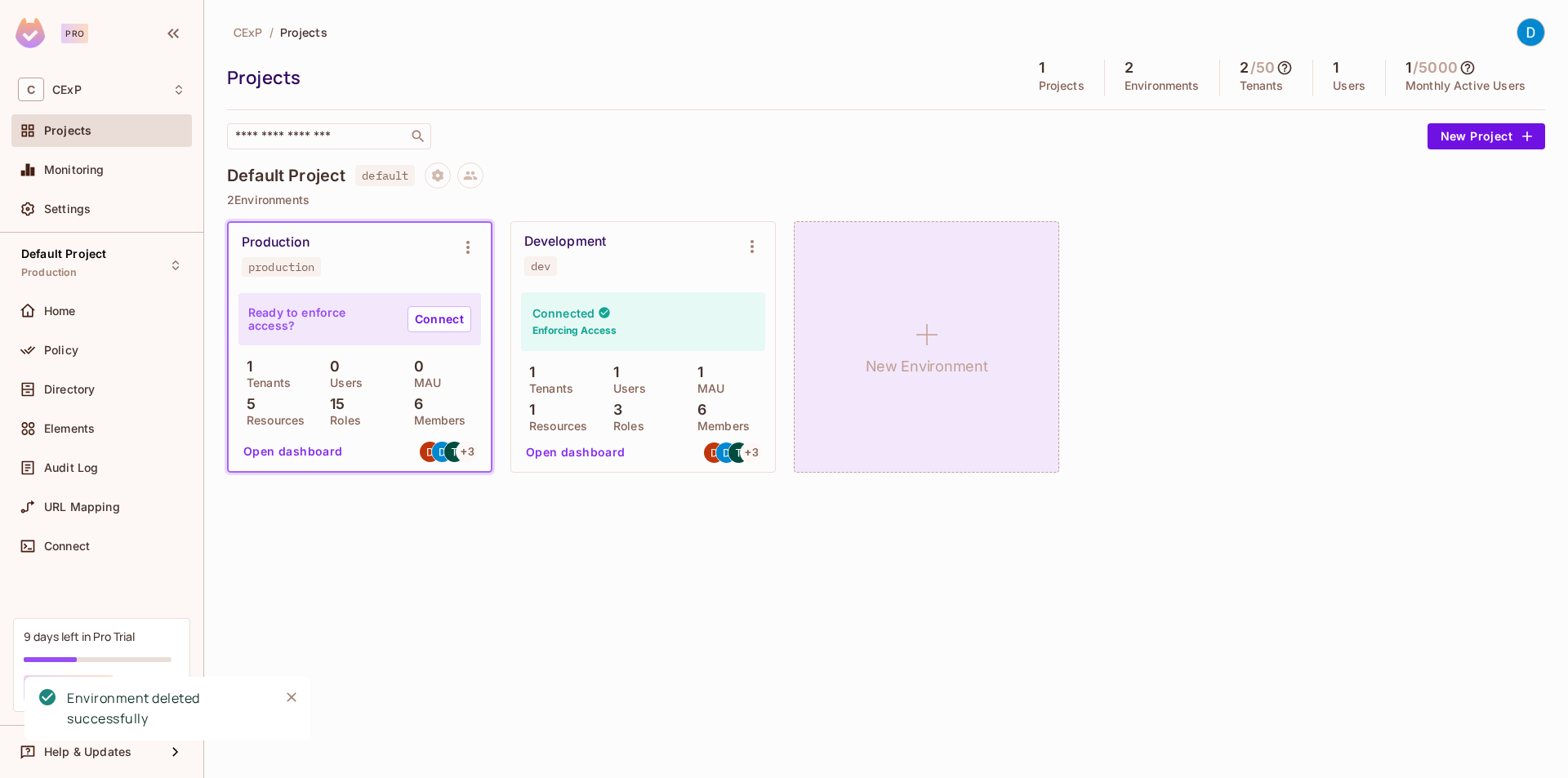 click 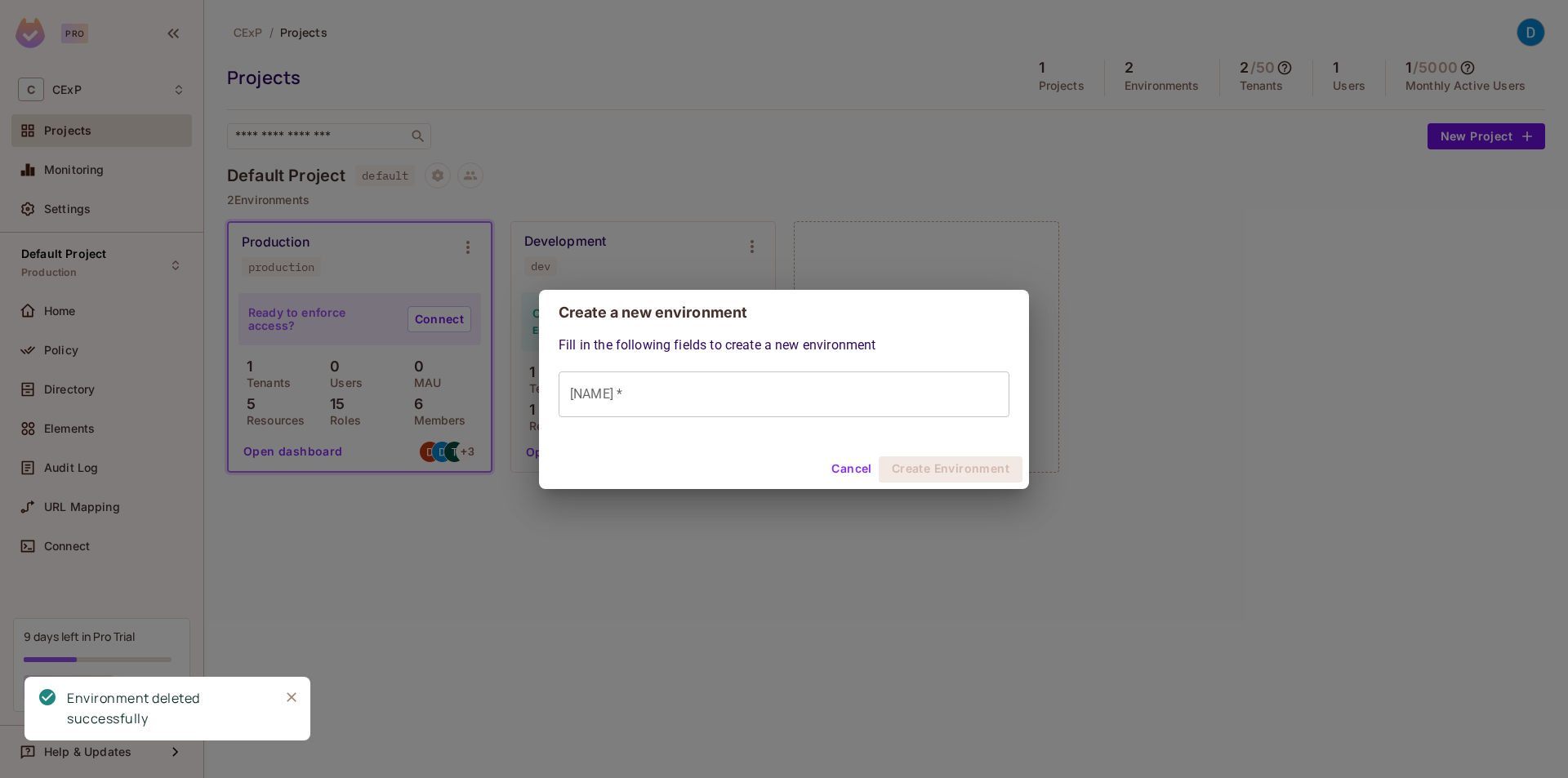 click on "[NAME] *" at bounding box center [784, 394] 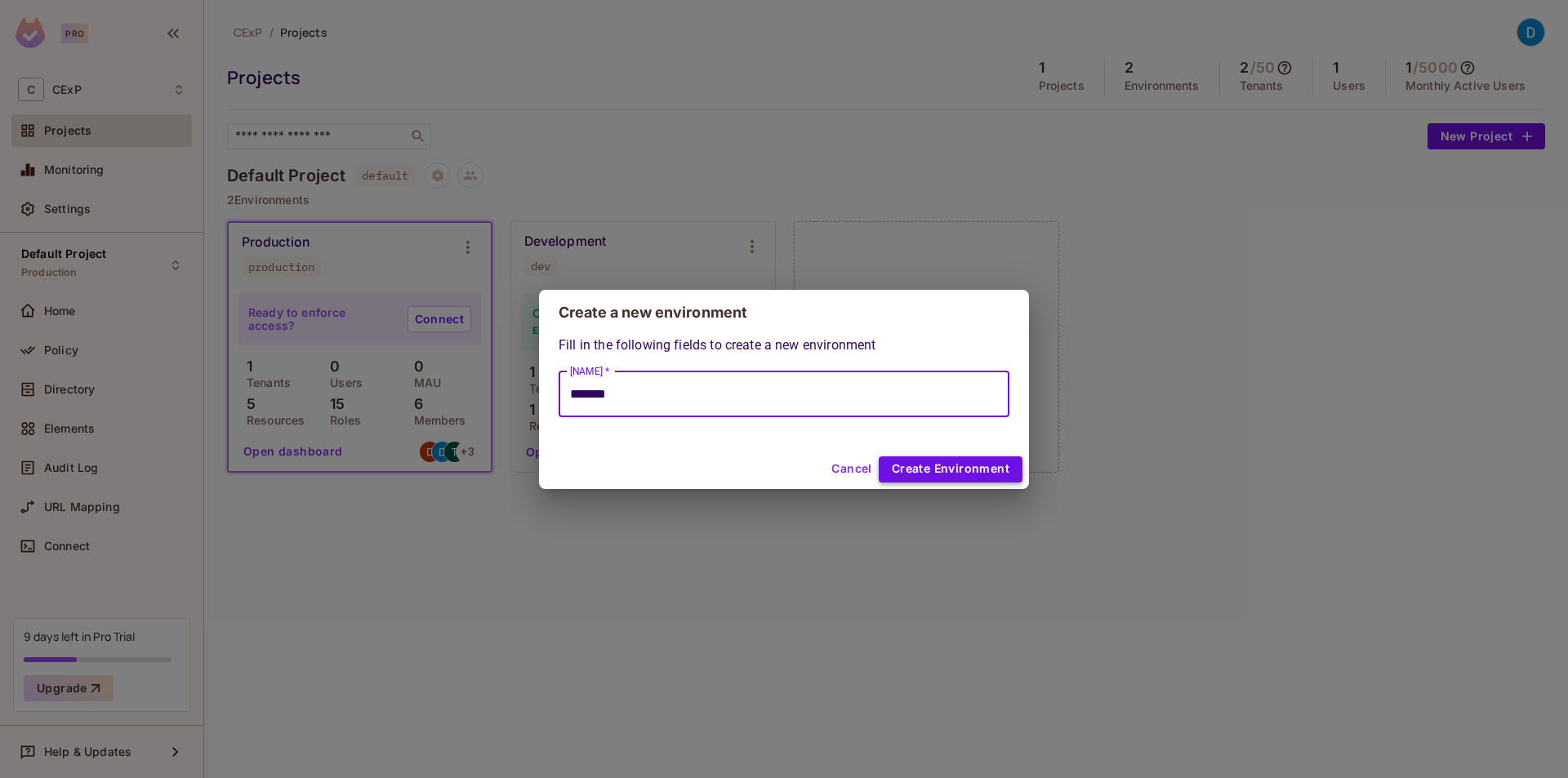 type on "*******" 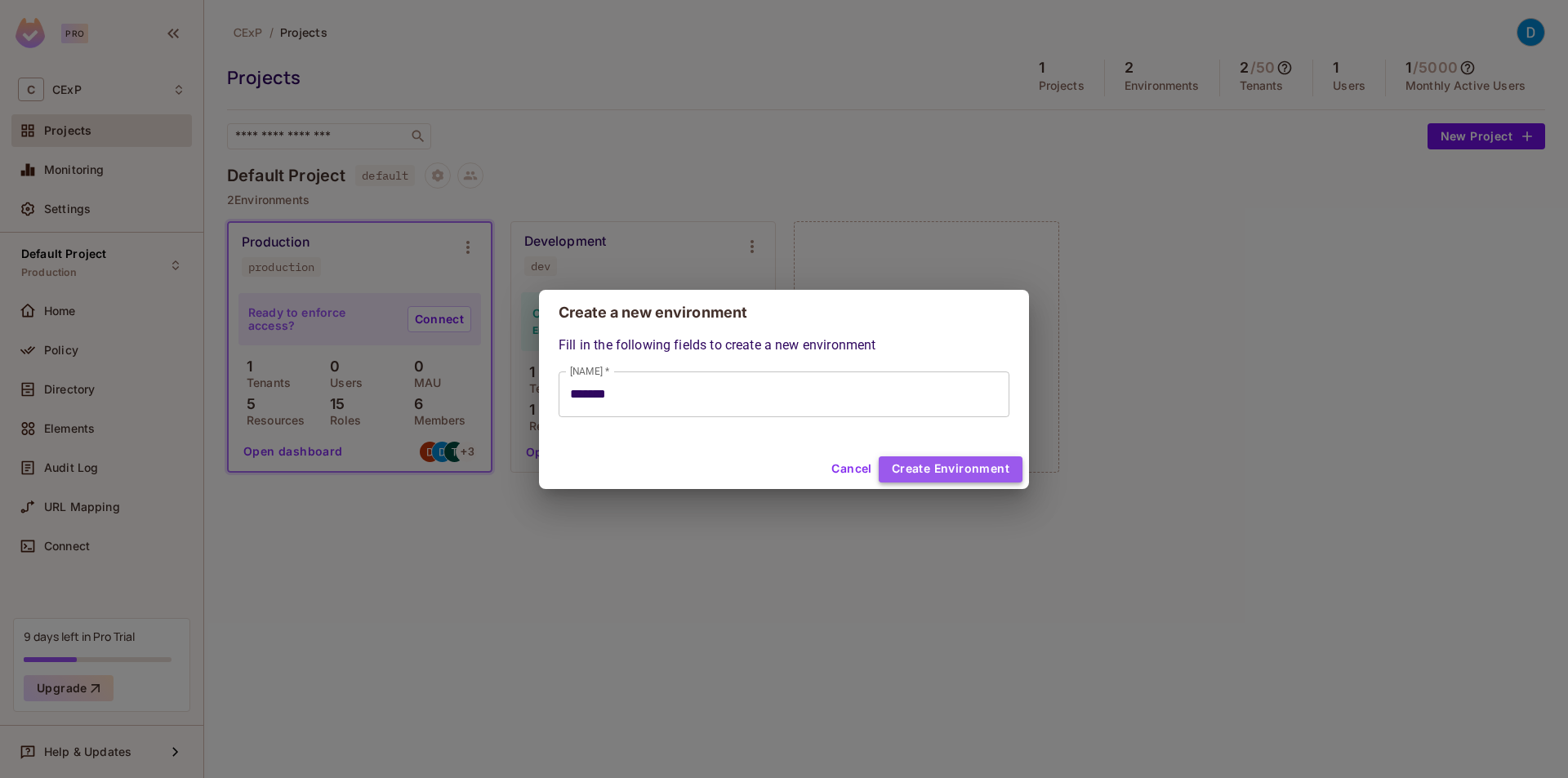 click on "Create Environment" at bounding box center [951, 469] 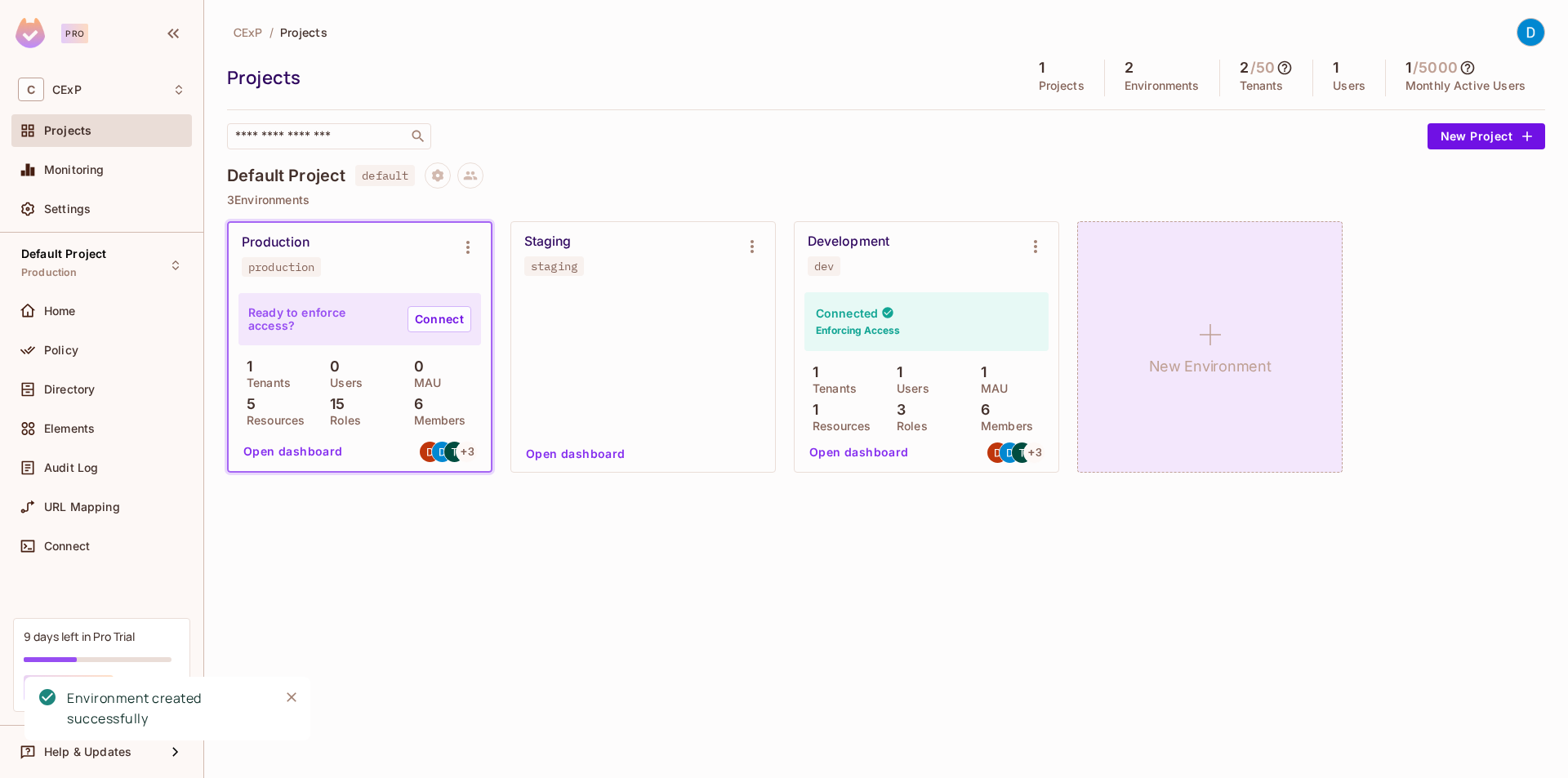 click on "New Environment" at bounding box center [1210, 367] 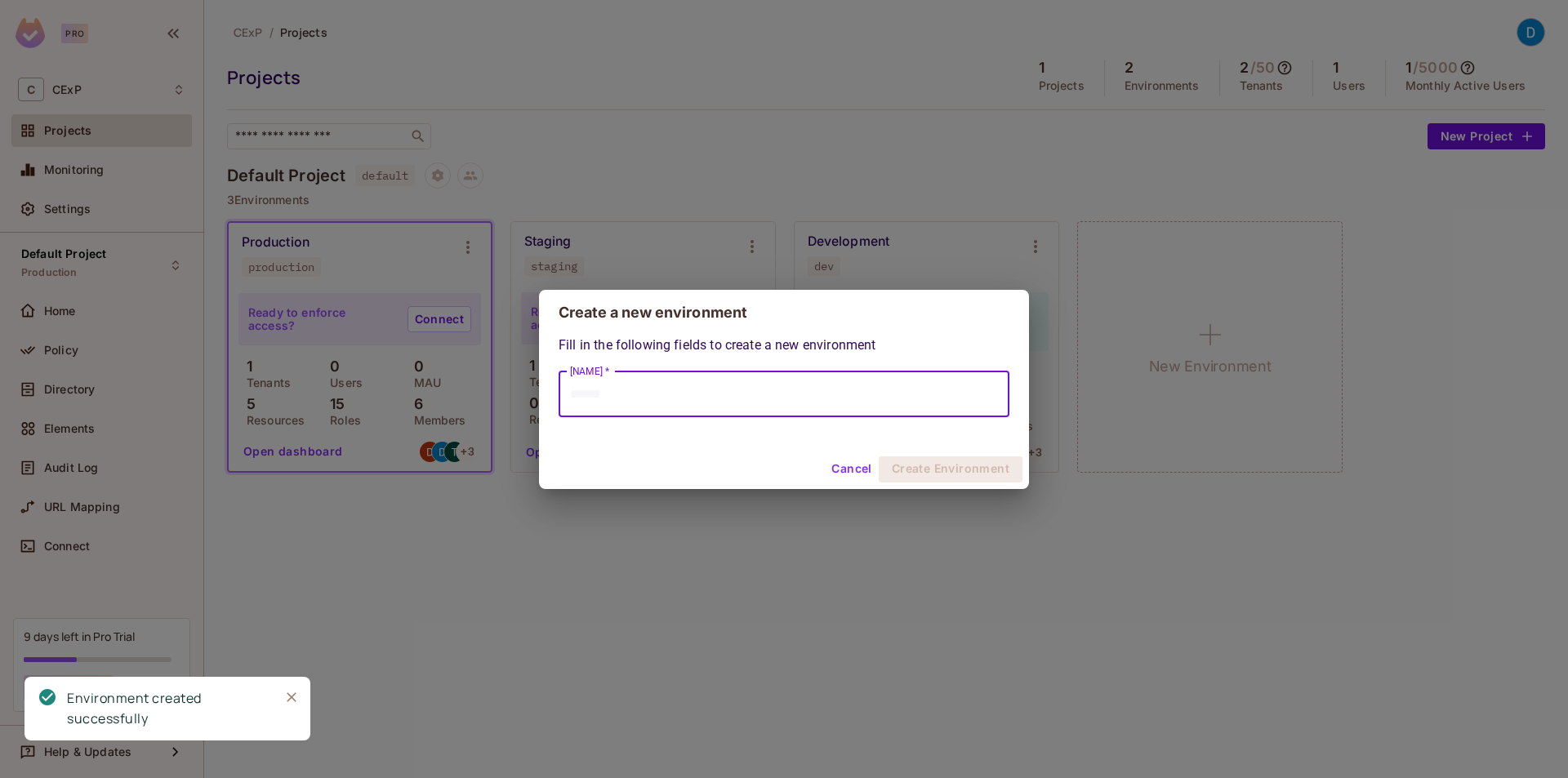 click on "[NAME] *" at bounding box center [784, 394] 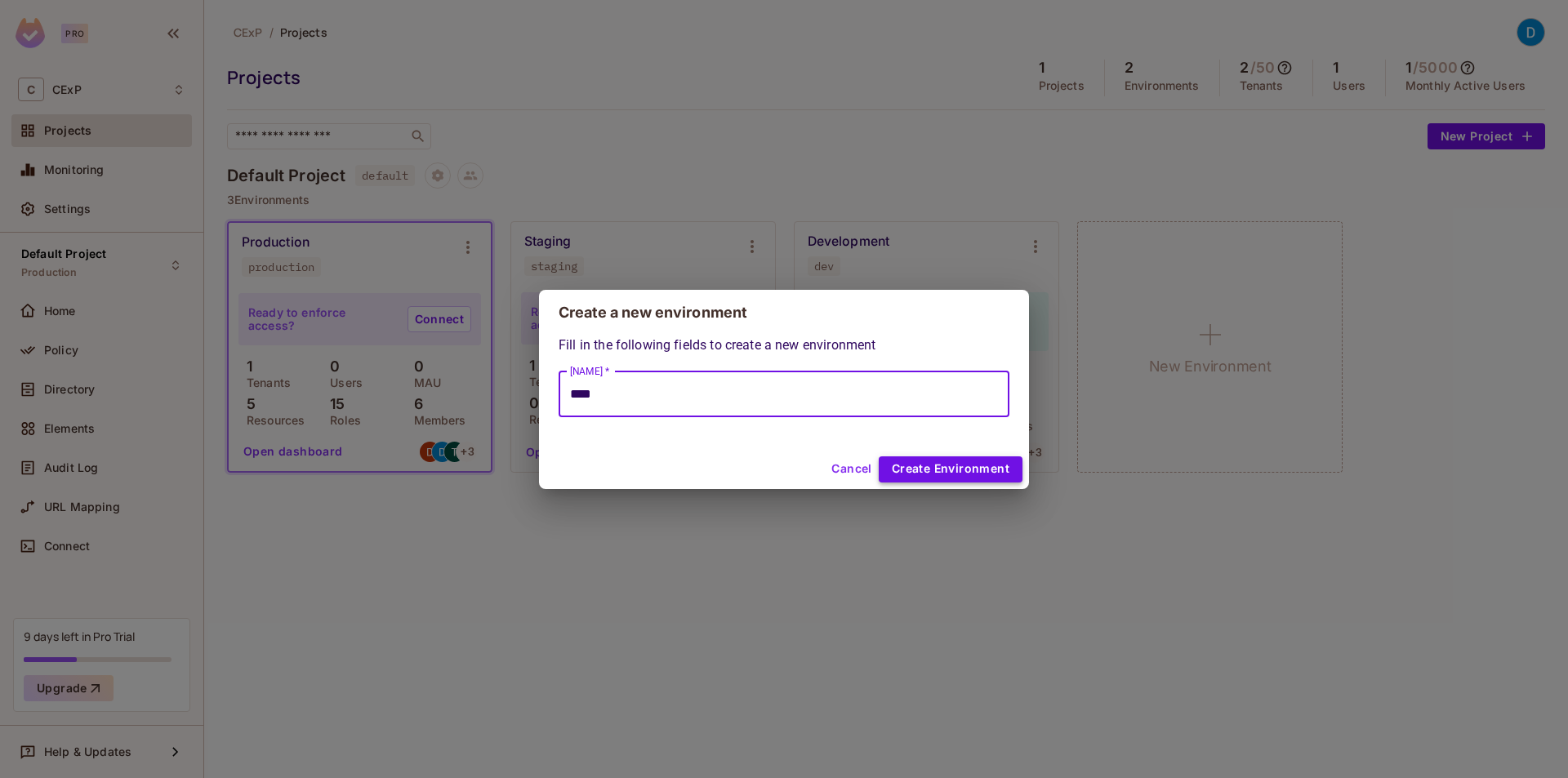 type on "****" 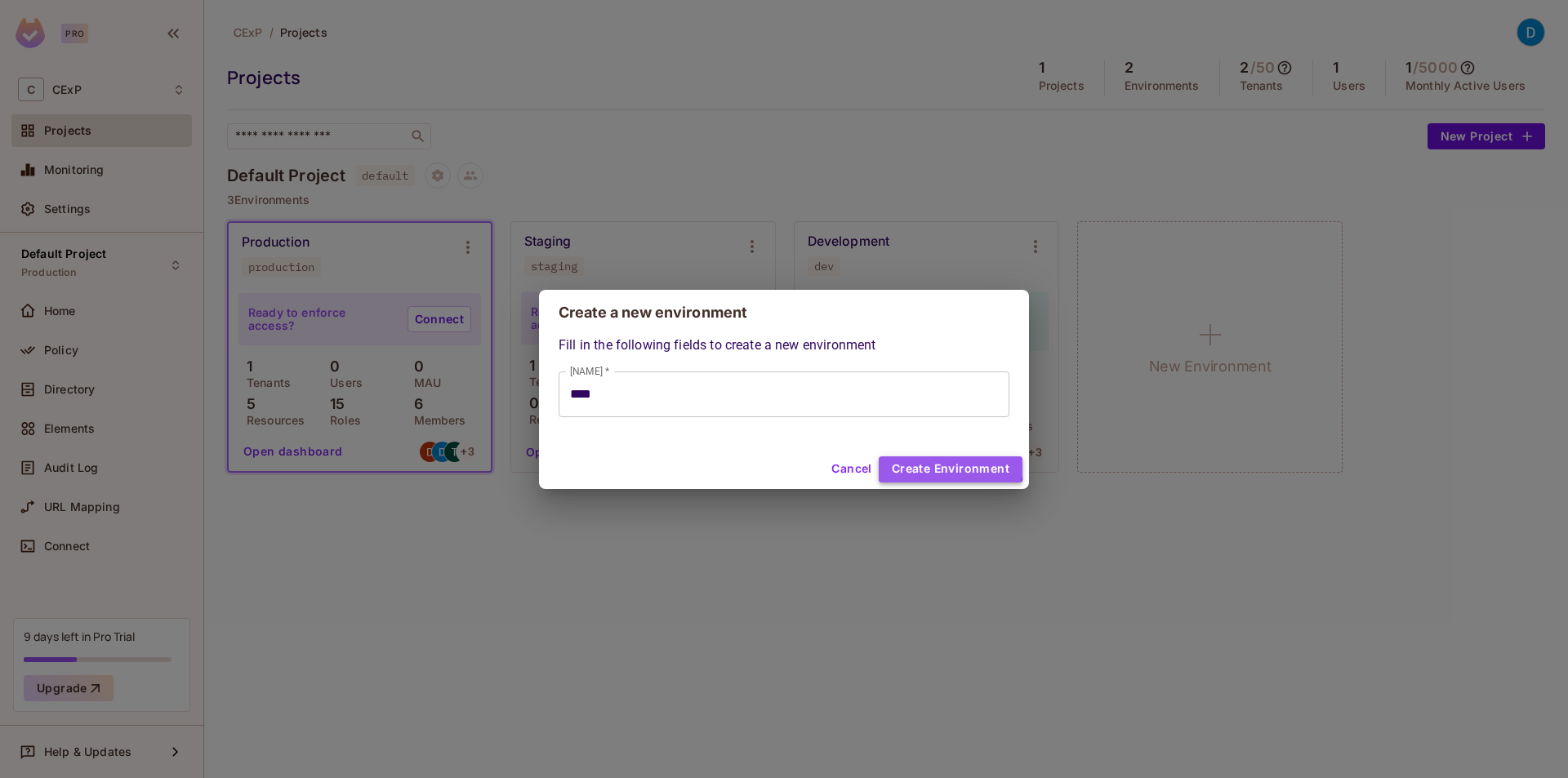 click on "Create Environment" at bounding box center [951, 469] 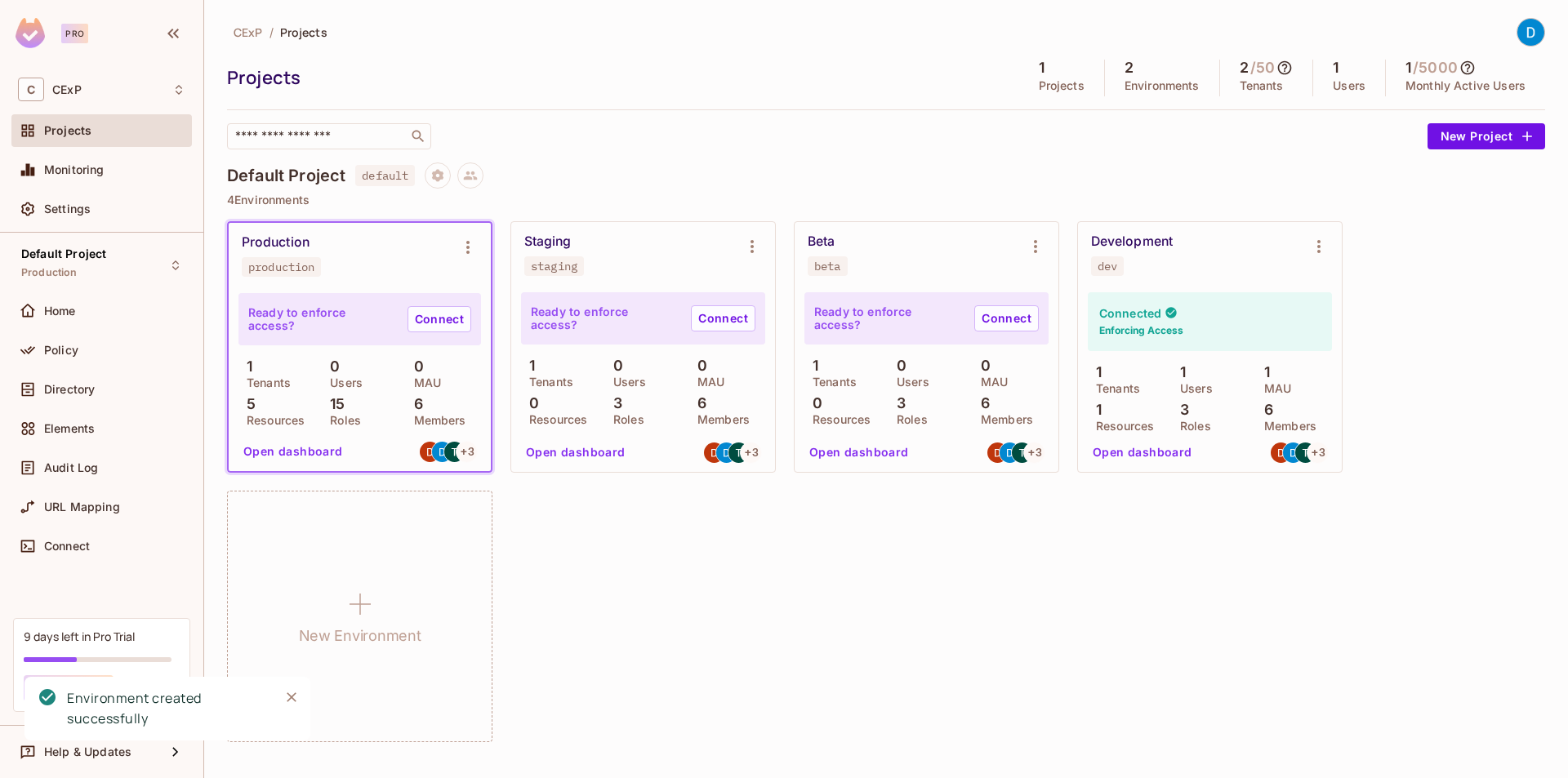 click on "CExP / Projects Projects 1 Projects 2 Environments 2 /  50 Tenants 1 Users 1 /  5000 Monthly Active Users ​ New Project Default Project default 4  Environments Production production Ready to enforce access? Connect 1 Tenants 0 Users 0 MAU 0 Resources 3 Roles 6 Members Open dashboard + 3 Staging staging Ready to enforce access? Connect 1 Tenants 0 Users 0 MAU 0 Resources 3 Roles 6 Members Open dashboard + 3 Beta beta Ready to enforce access? Connect 1 Tenants 0 Users 0 MAU 0 Resources 3 Roles 6 Members Open dashboard + 3 Development dev Connected Enforcing Access 1 Tenants 1 Users 1 MAU 1 Resources 3 Roles 6 Members Open dashboard + 3 New Environment" at bounding box center [886, 389] 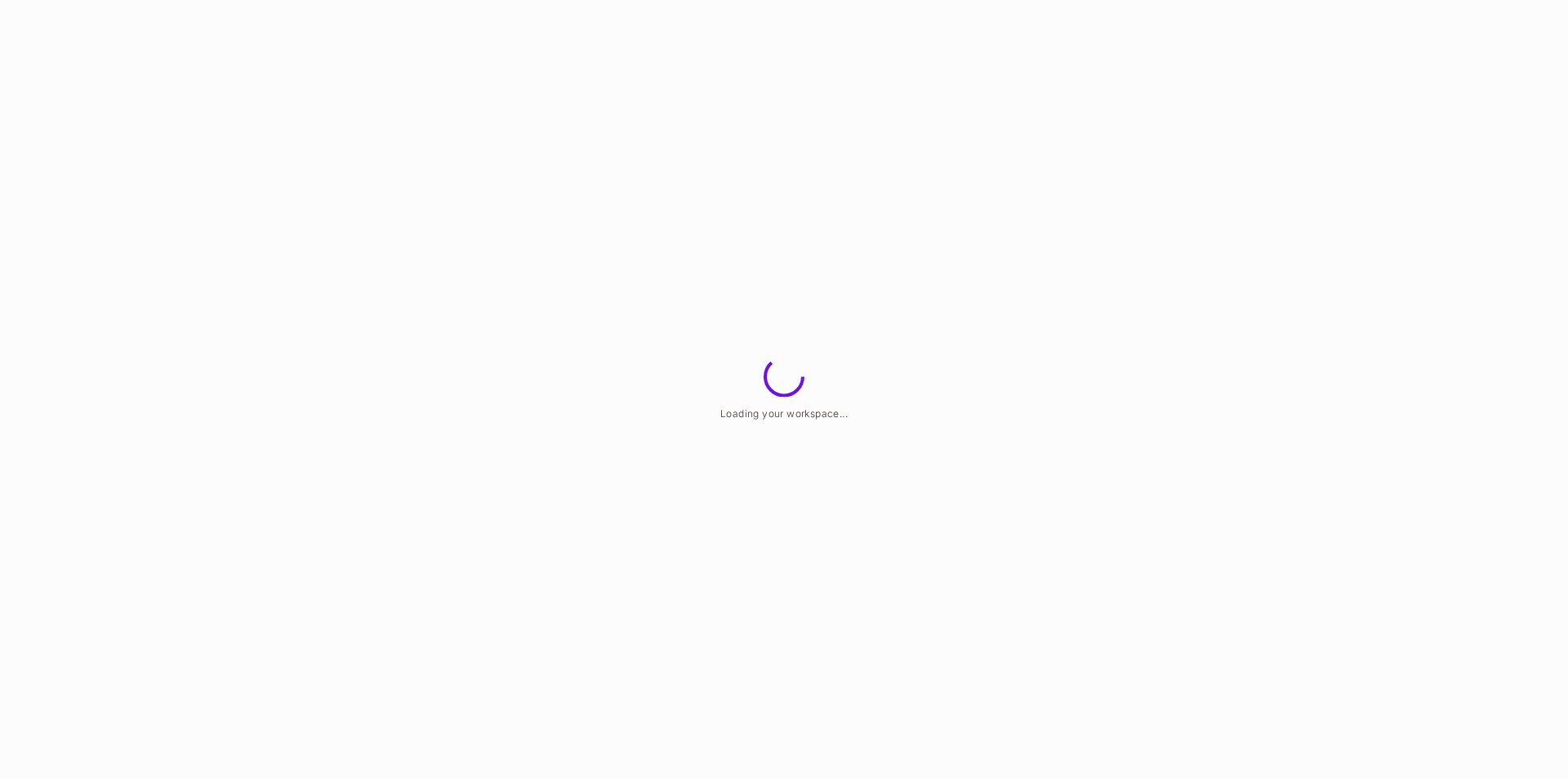 scroll, scrollTop: 0, scrollLeft: 0, axis: both 